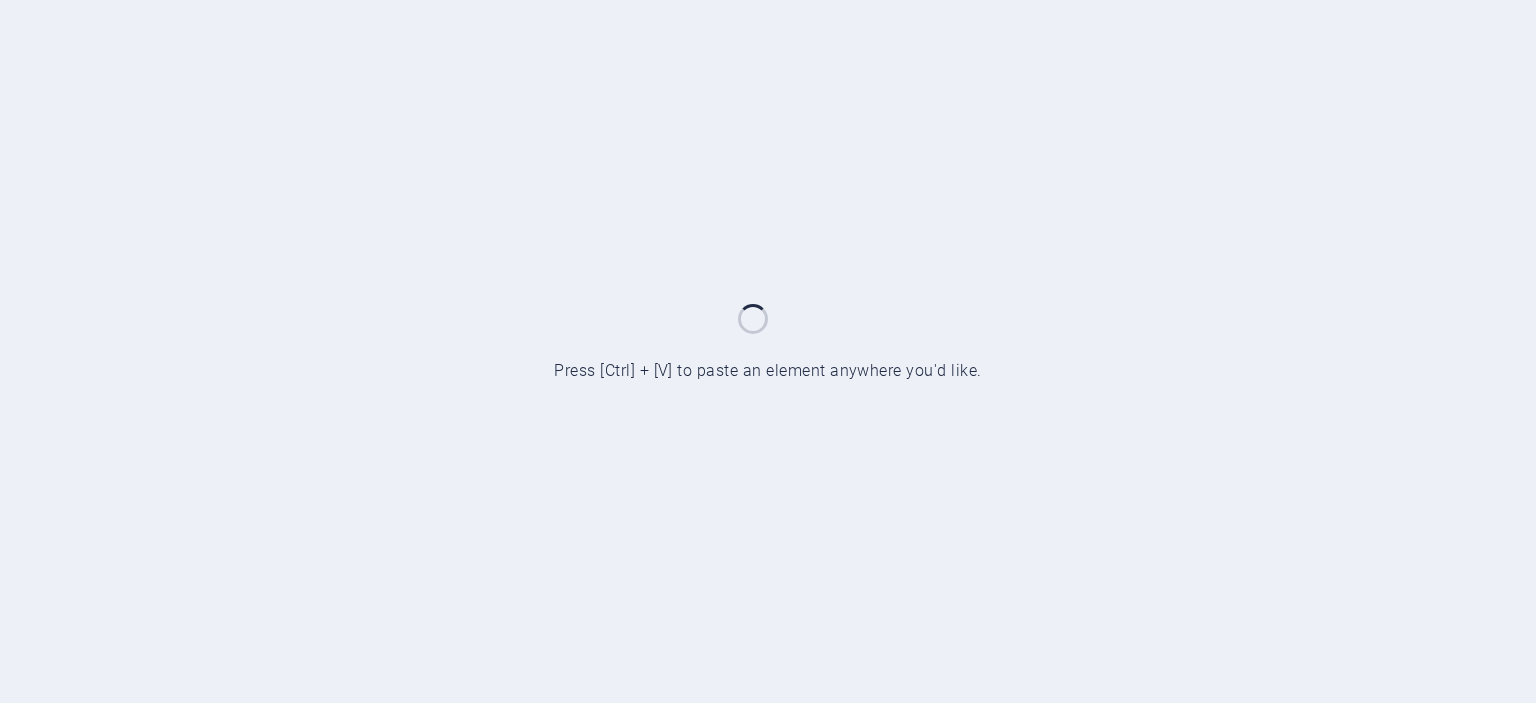 scroll, scrollTop: 0, scrollLeft: 0, axis: both 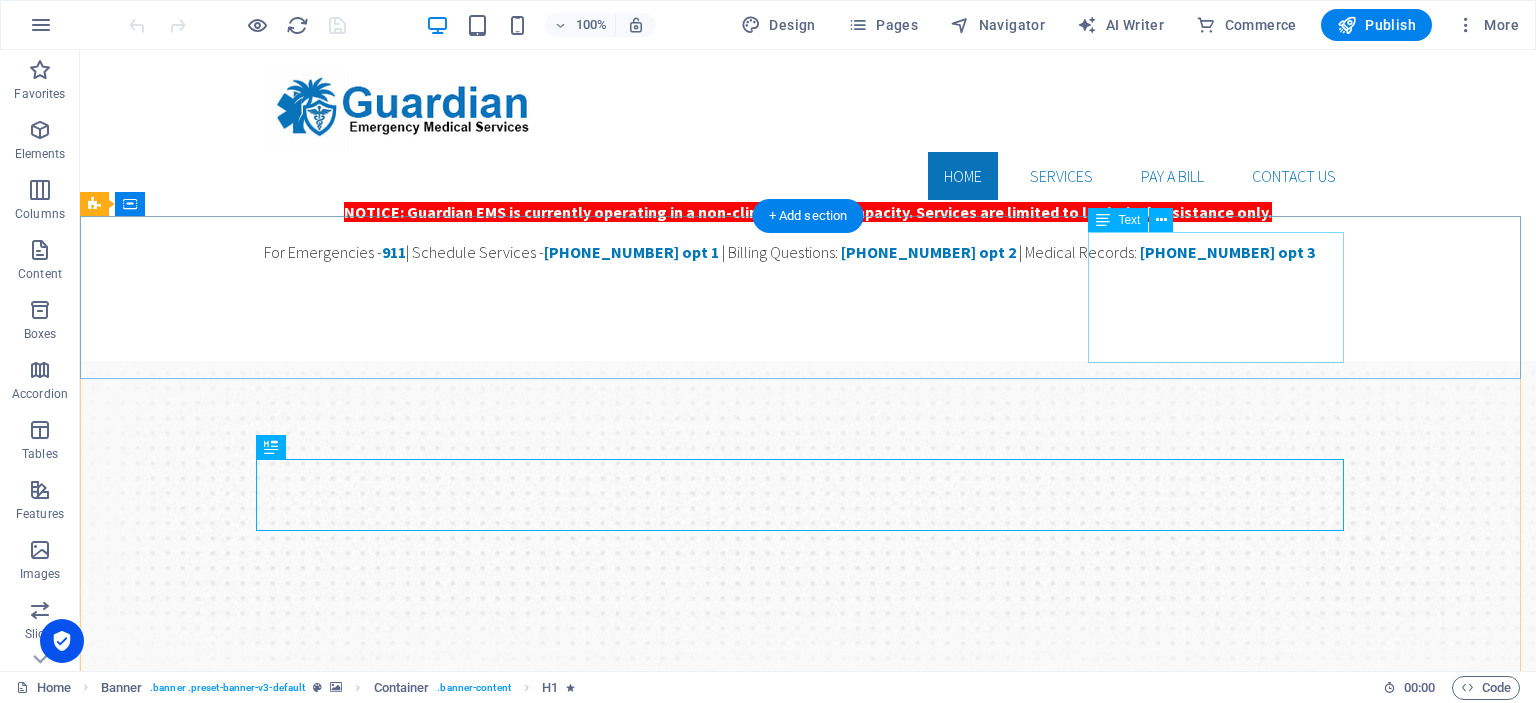 click on "​ ​ Dispatch (904) 362-9003 opt 1 24/7 Service" at bounding box center (808, 1244) 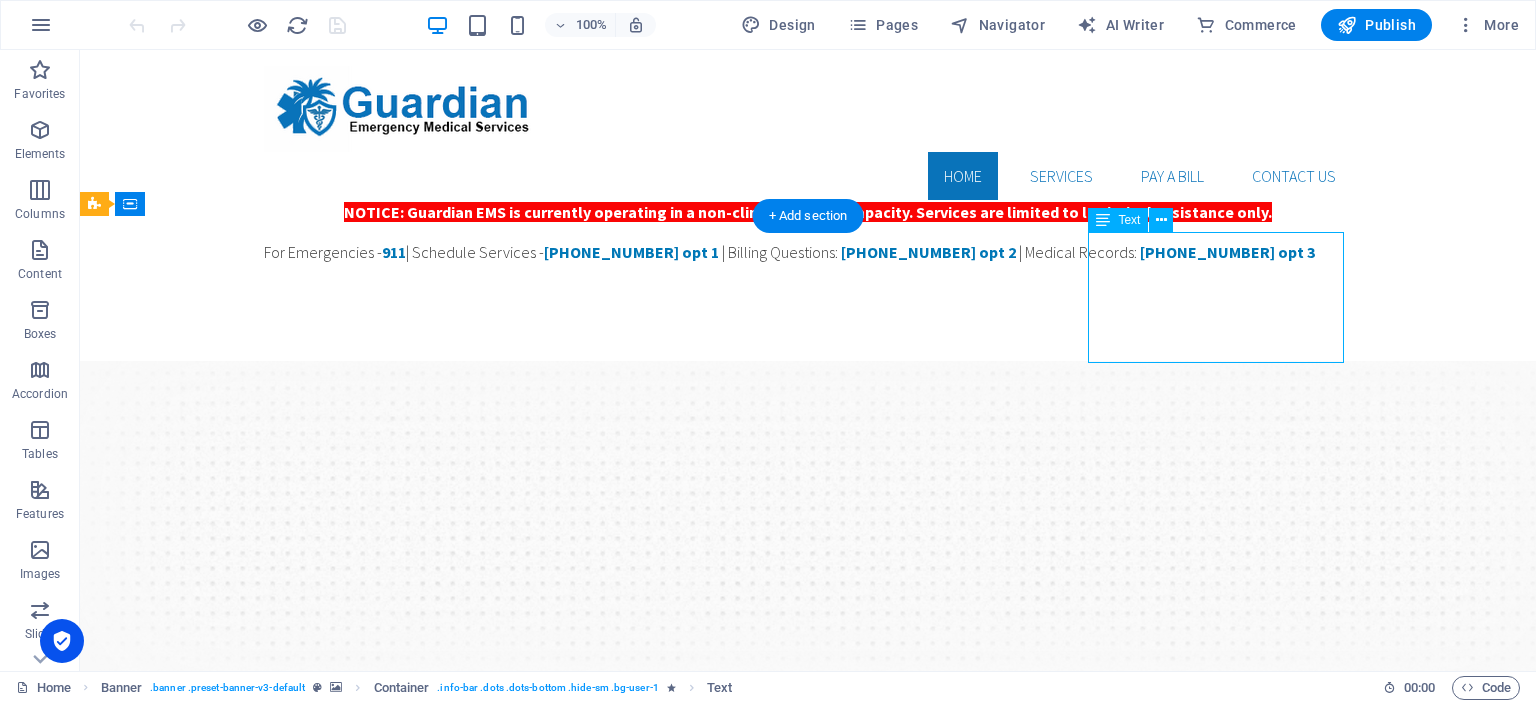 click on "​ ​ Dispatch (904) 362-9003 opt 1 24/7 Service" at bounding box center (808, 1244) 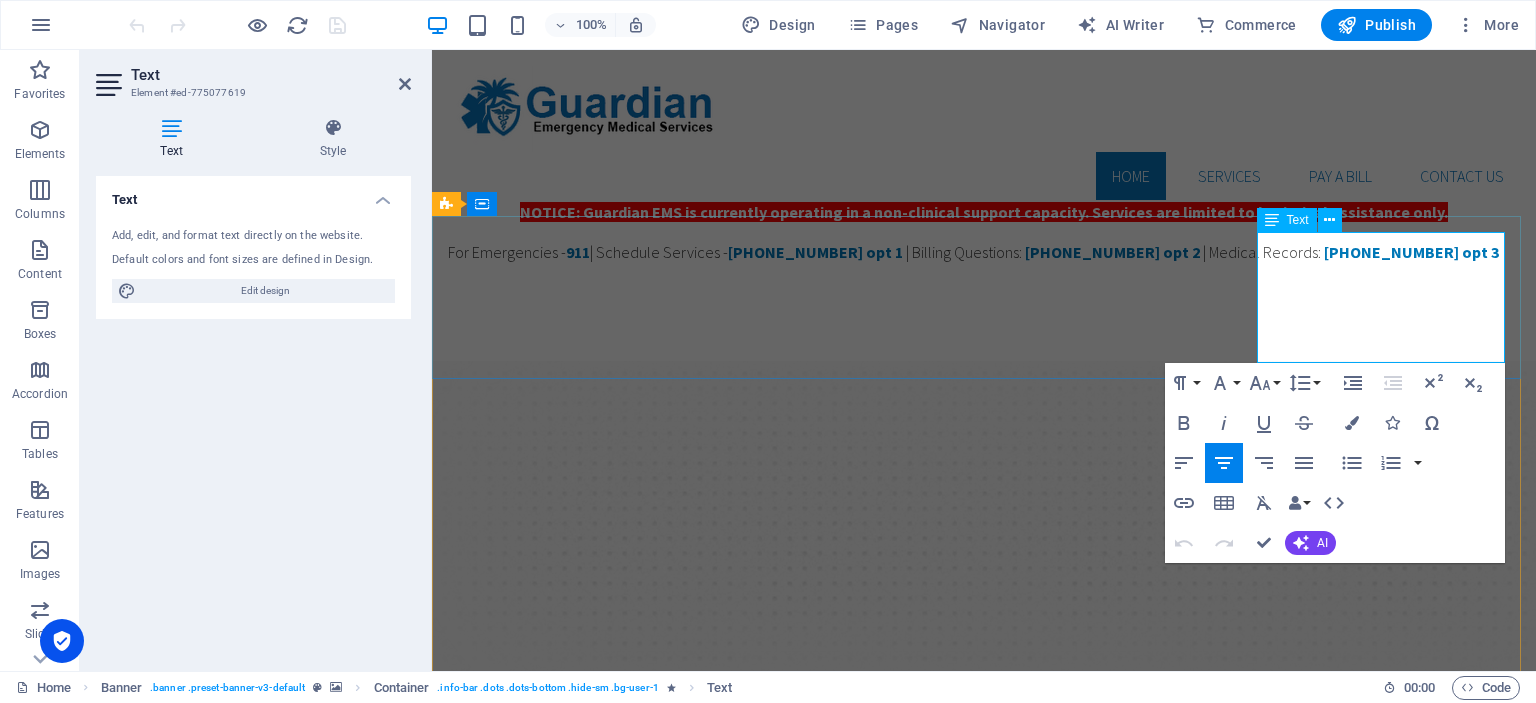 click on "24/7 Service" at bounding box center [984, 1256] 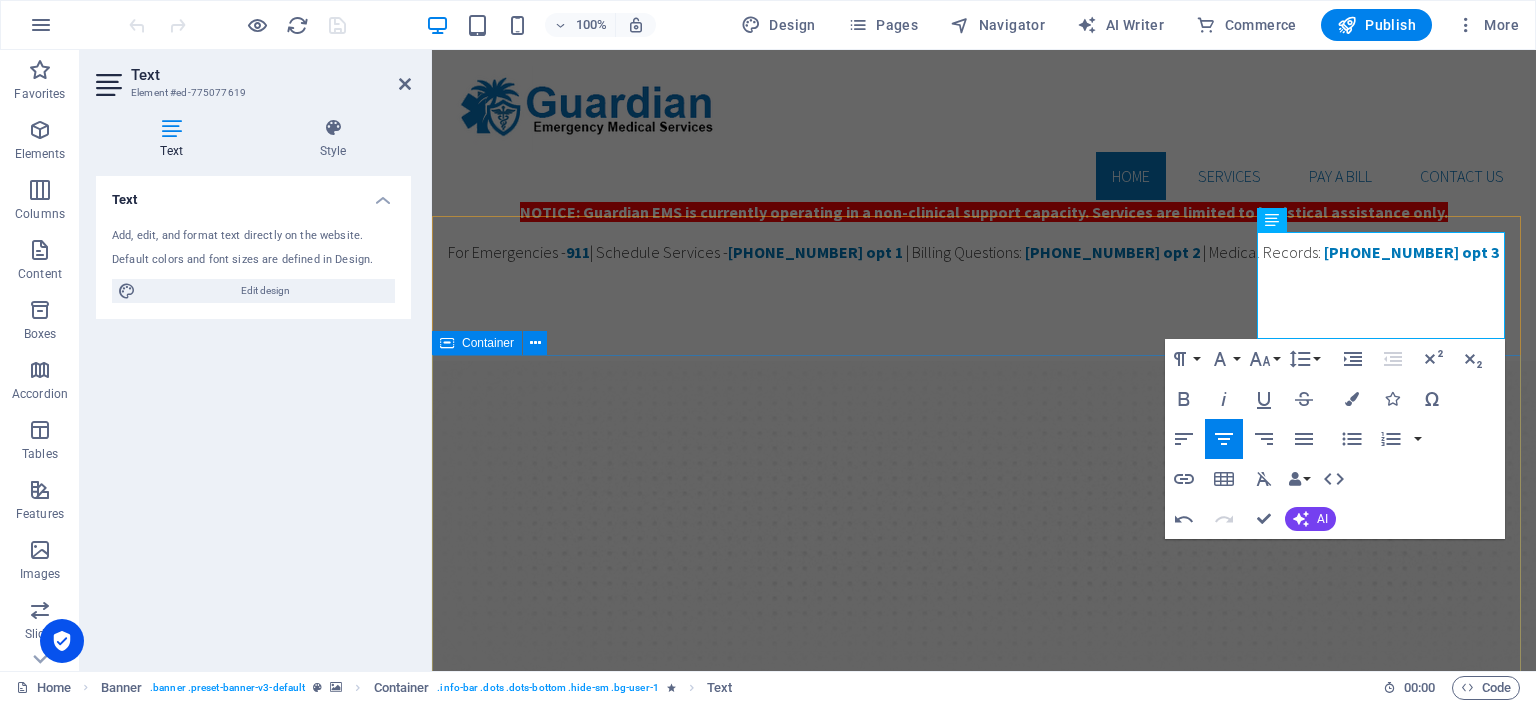 click on "Guardian ems guarding your health when it matters the most! Our Services Support our Mission" at bounding box center [984, 1512] 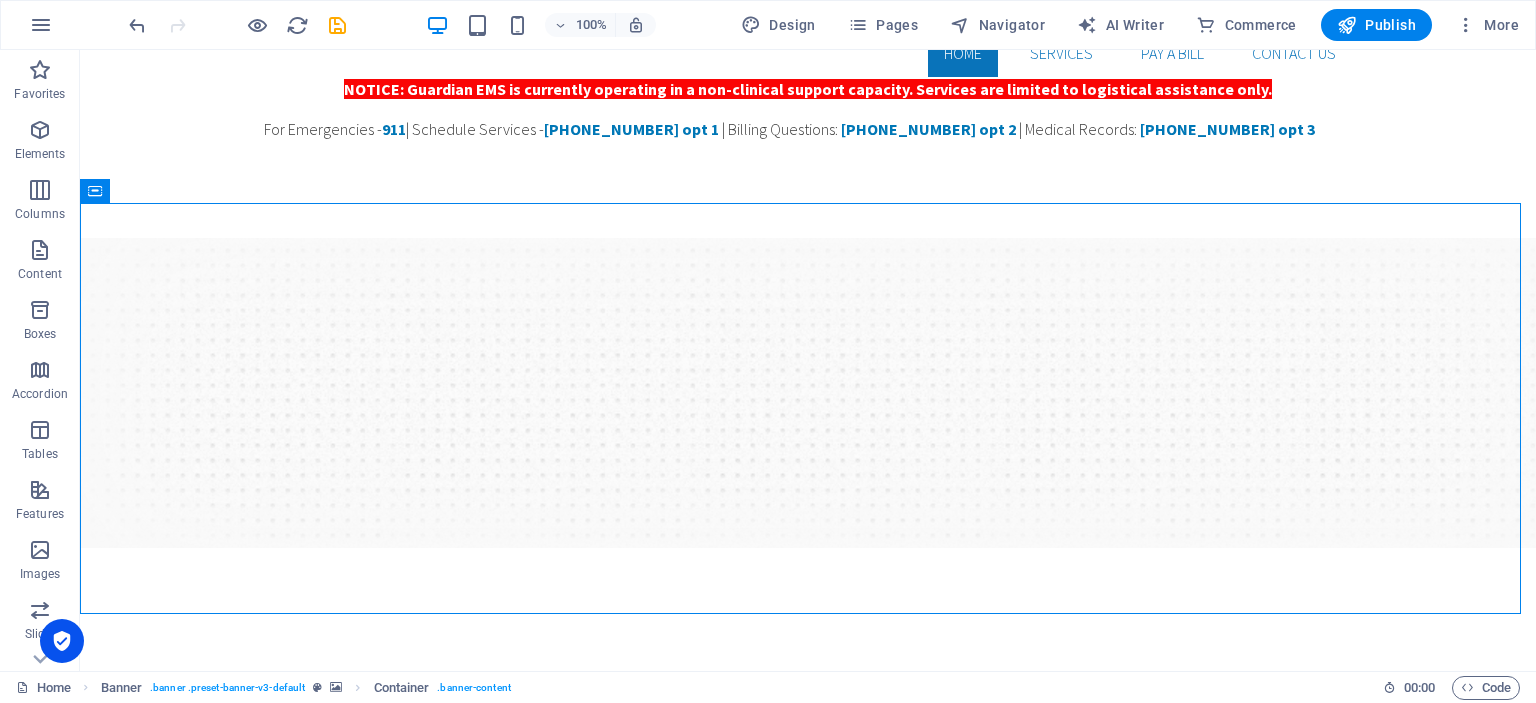 scroll, scrollTop: 128, scrollLeft: 0, axis: vertical 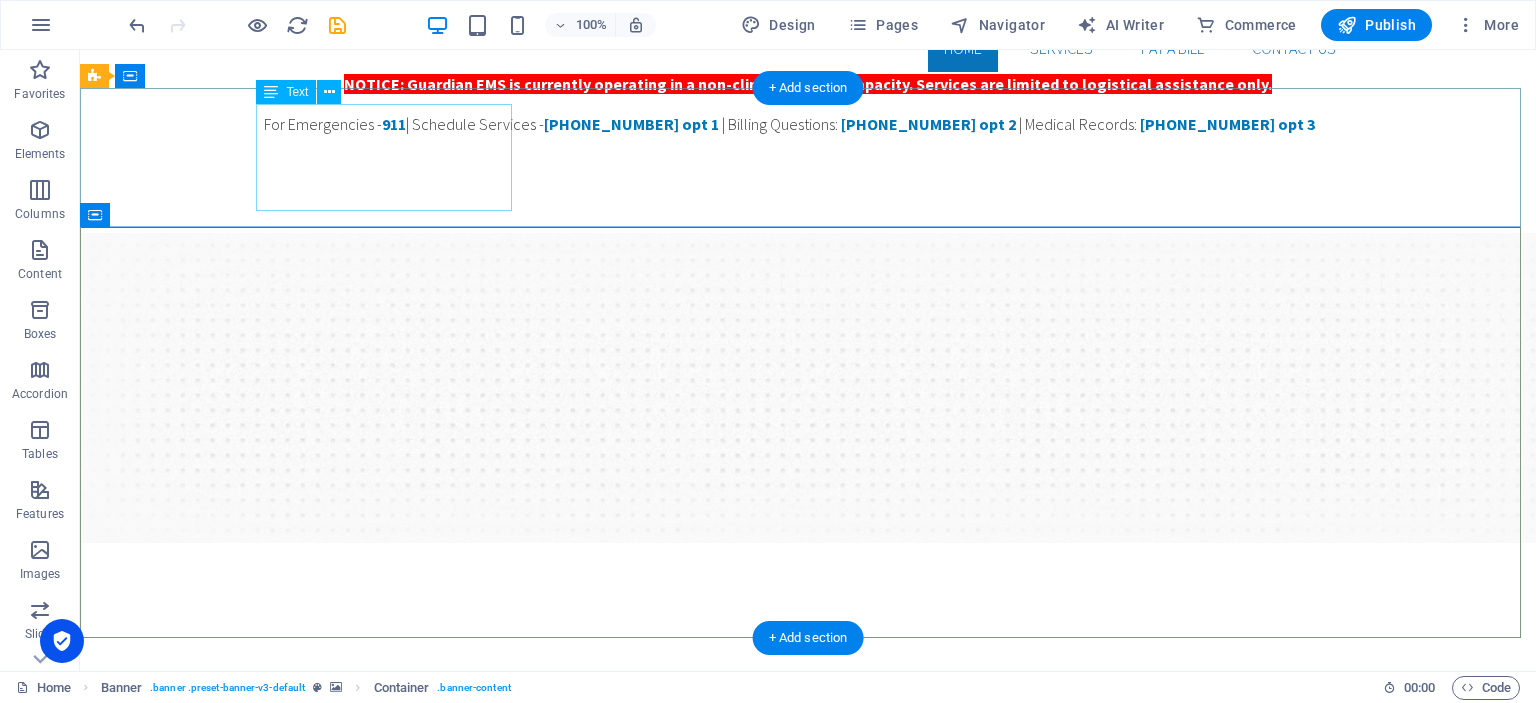 click on "Address 1200 Riverplace Blvd 32207   Jacksonville, FL" at bounding box center [808, 756] 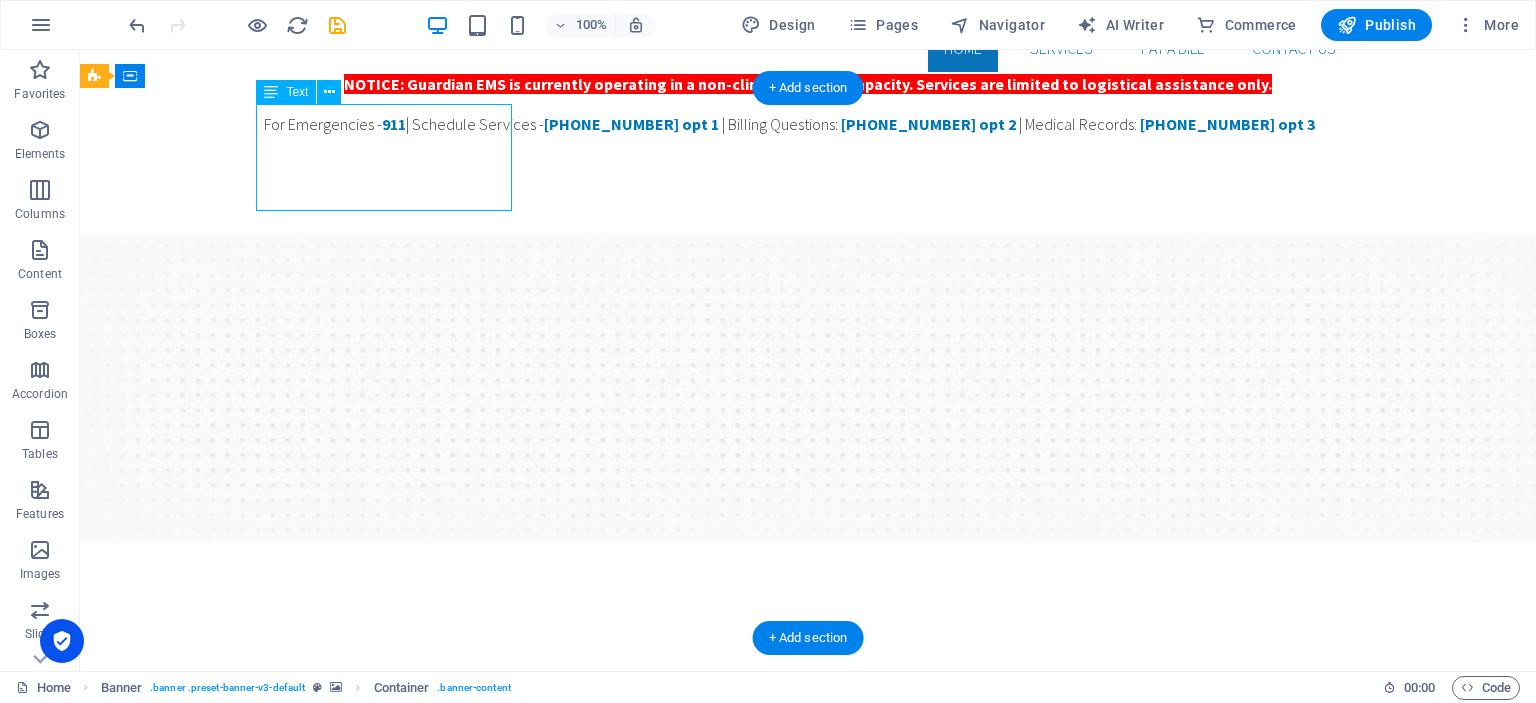 click on "Address 1200 Riverplace Blvd 32207   Jacksonville, FL" at bounding box center [808, 756] 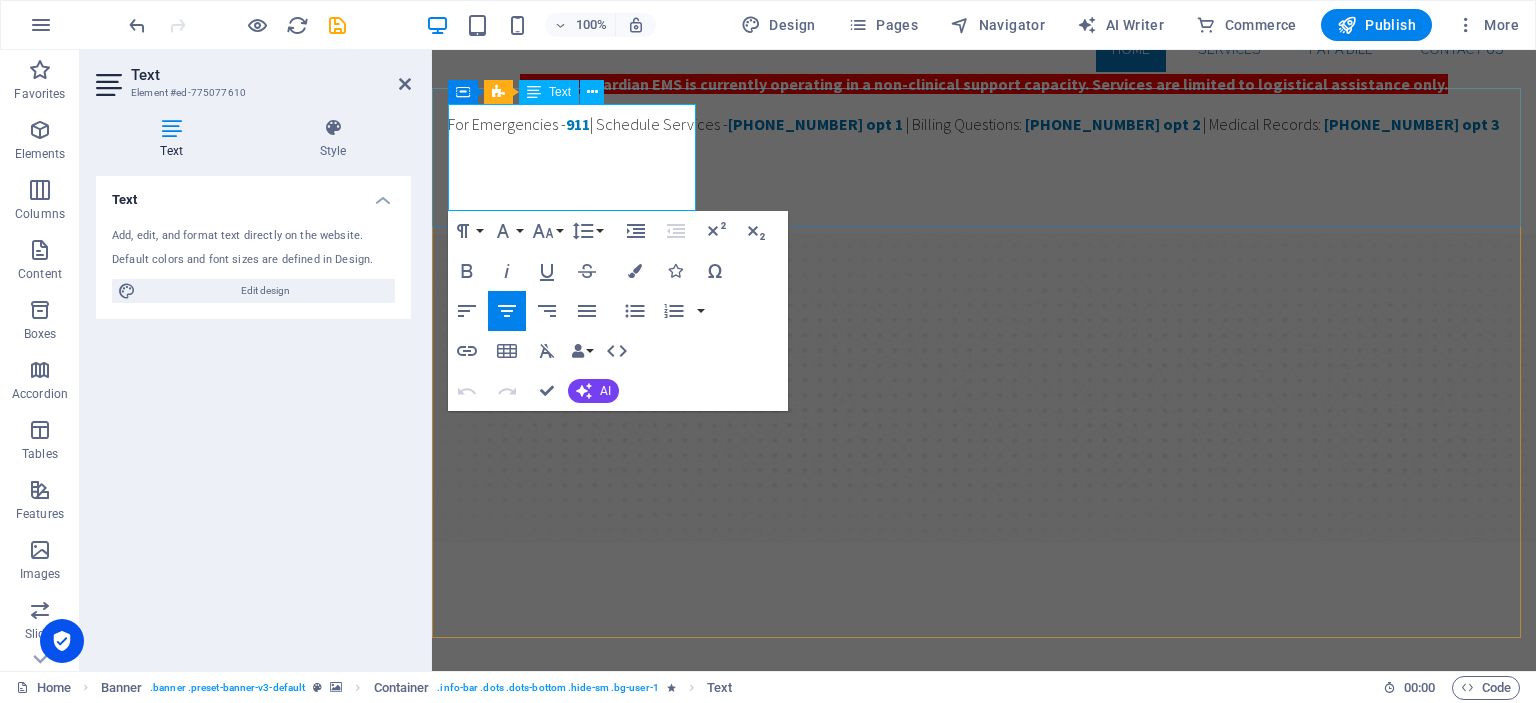 click on "32207" at bounding box center [845, 780] 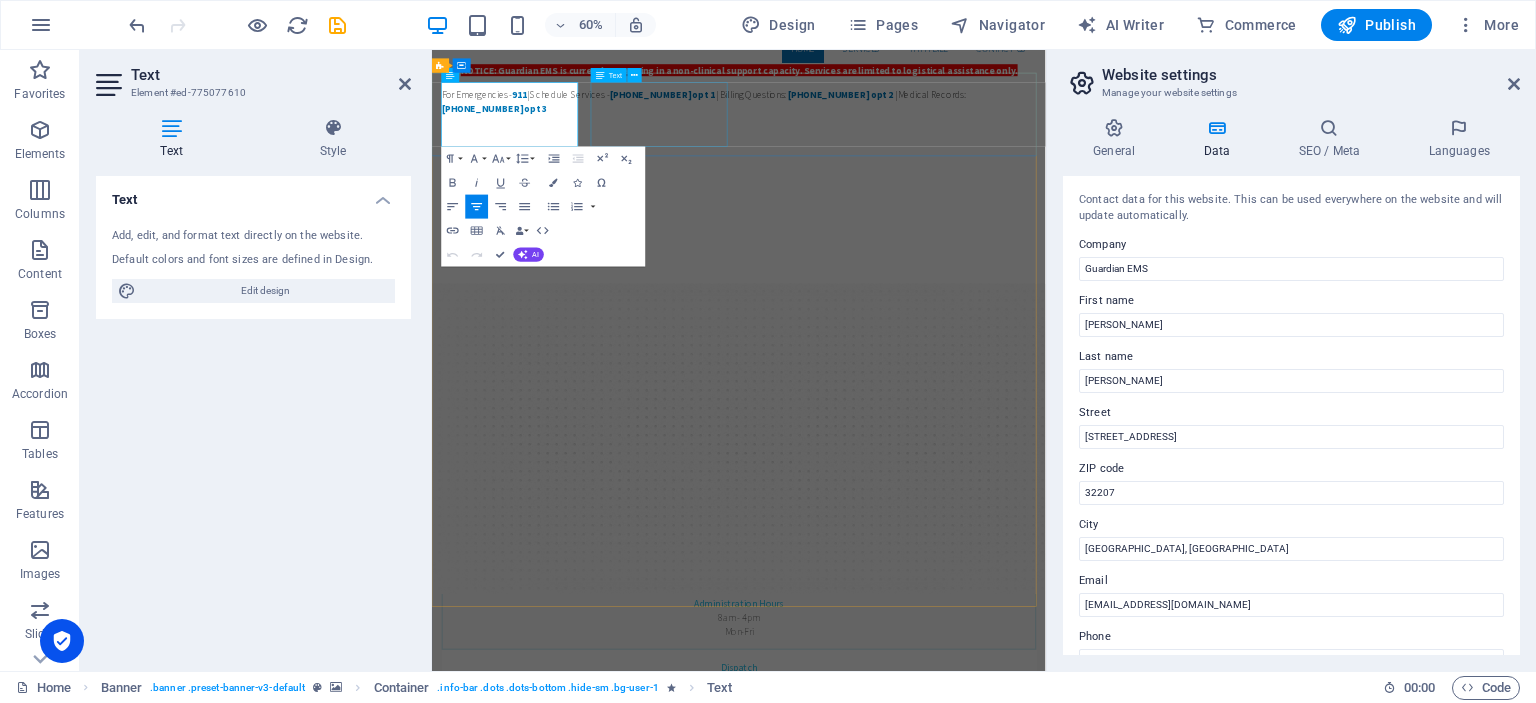 click on "Phone + Fax (904) 362-9003" at bounding box center [943, 888] 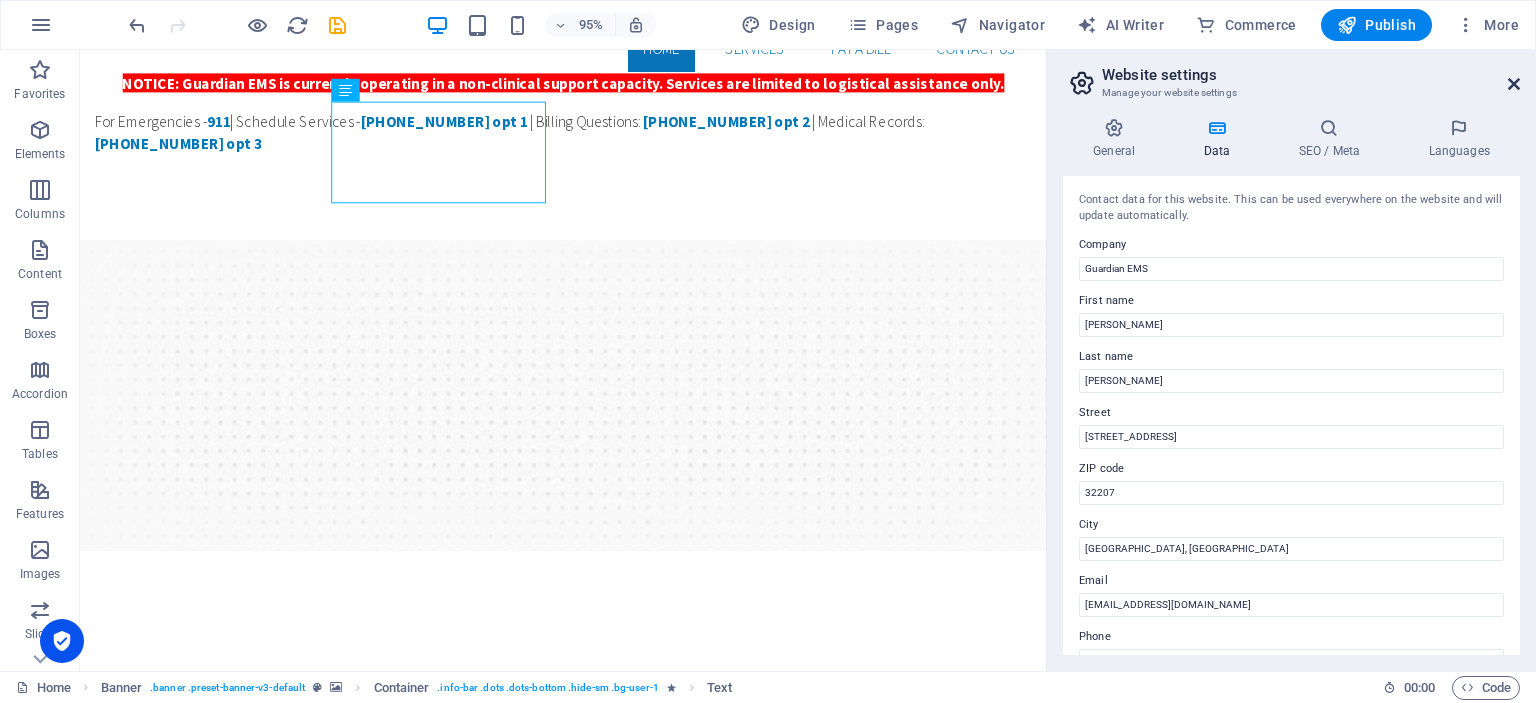 click at bounding box center [1514, 84] 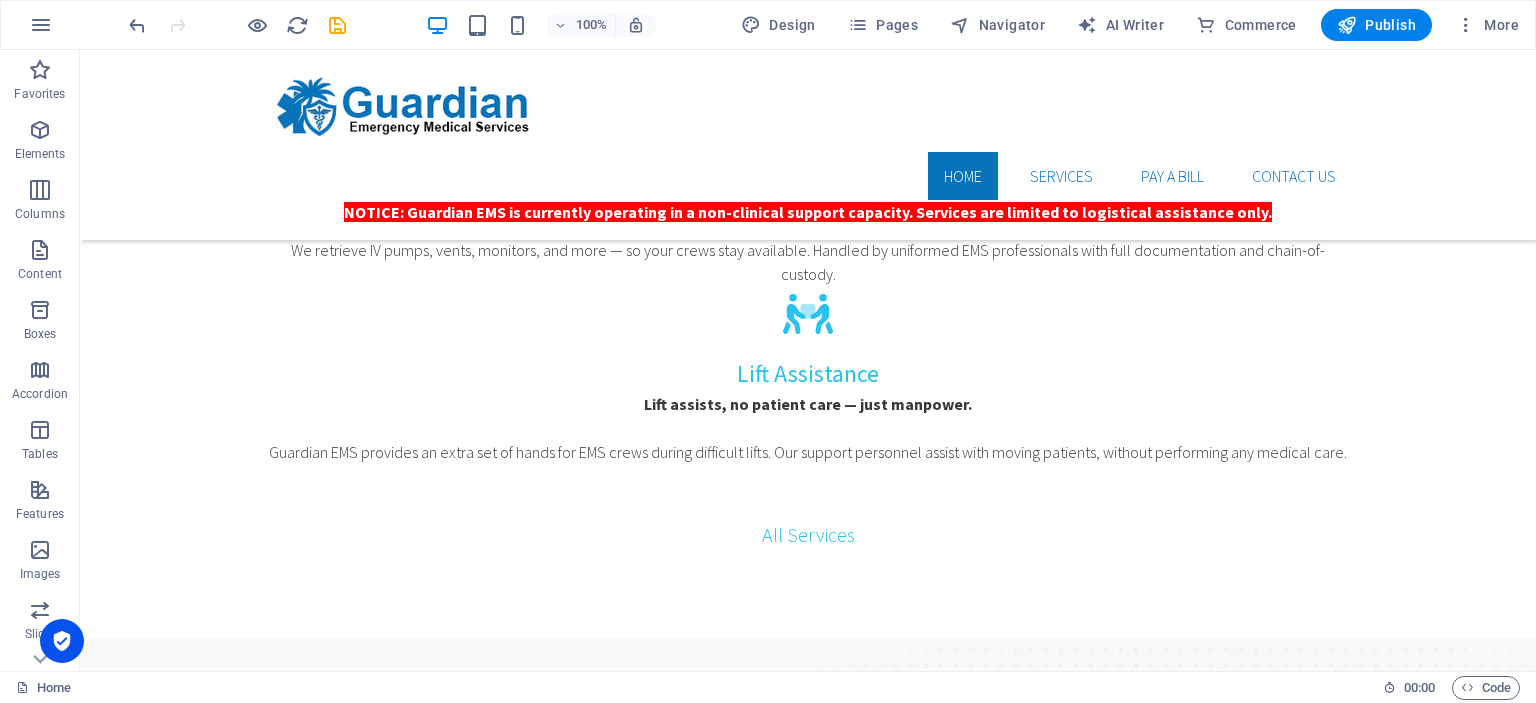 scroll, scrollTop: 1941, scrollLeft: 0, axis: vertical 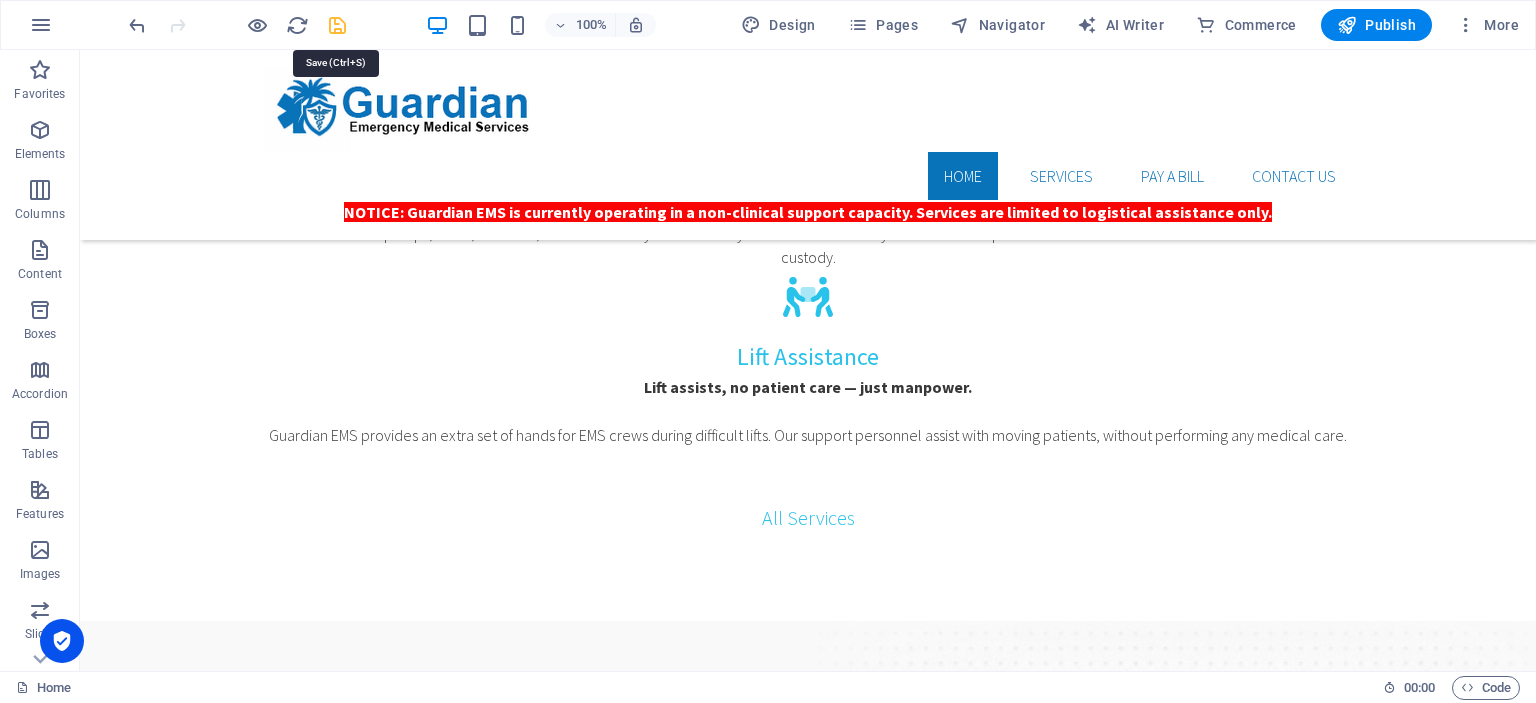 click at bounding box center [337, 25] 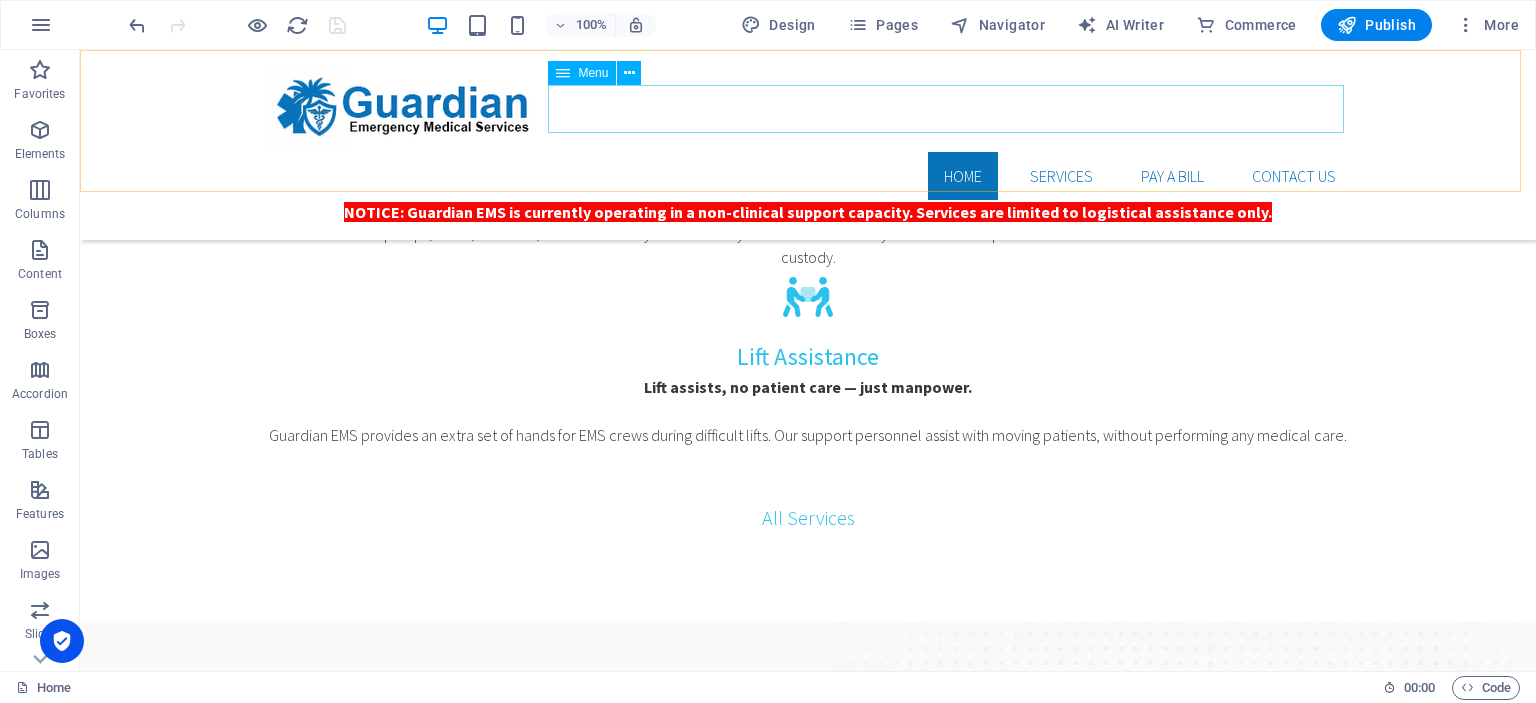 click on "Home Services Pay a bill Contact us" at bounding box center (808, 176) 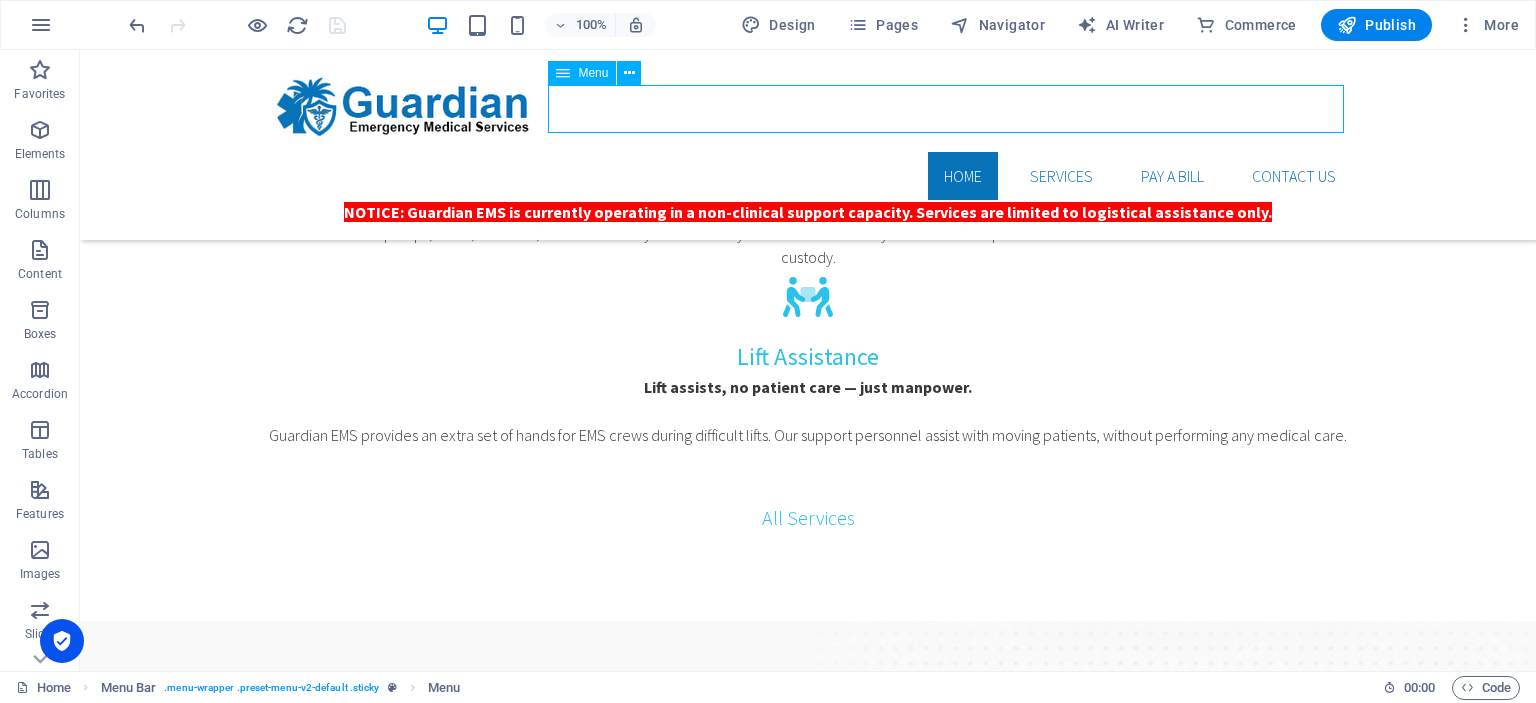 click on "Home Services Pay a bill Contact us" at bounding box center [808, 176] 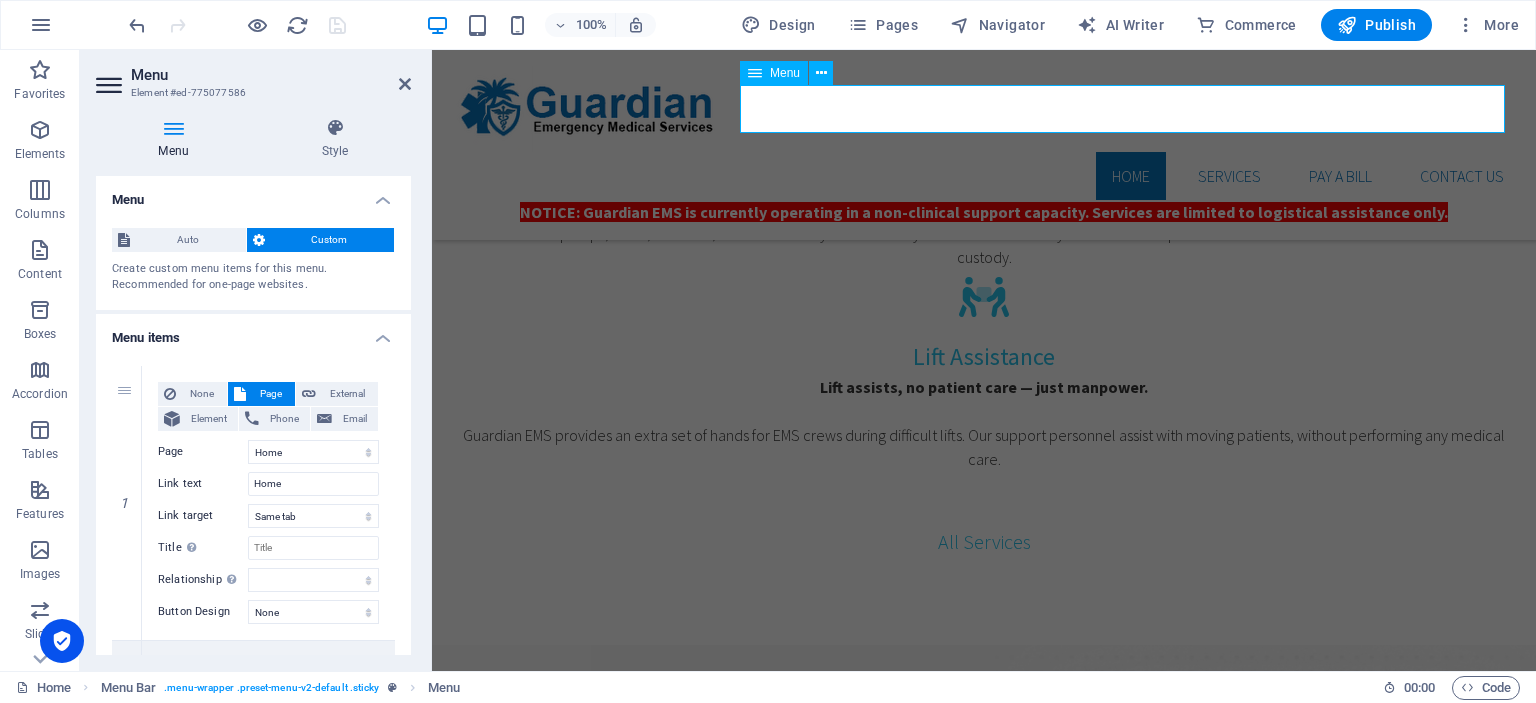 scroll, scrollTop: 1965, scrollLeft: 0, axis: vertical 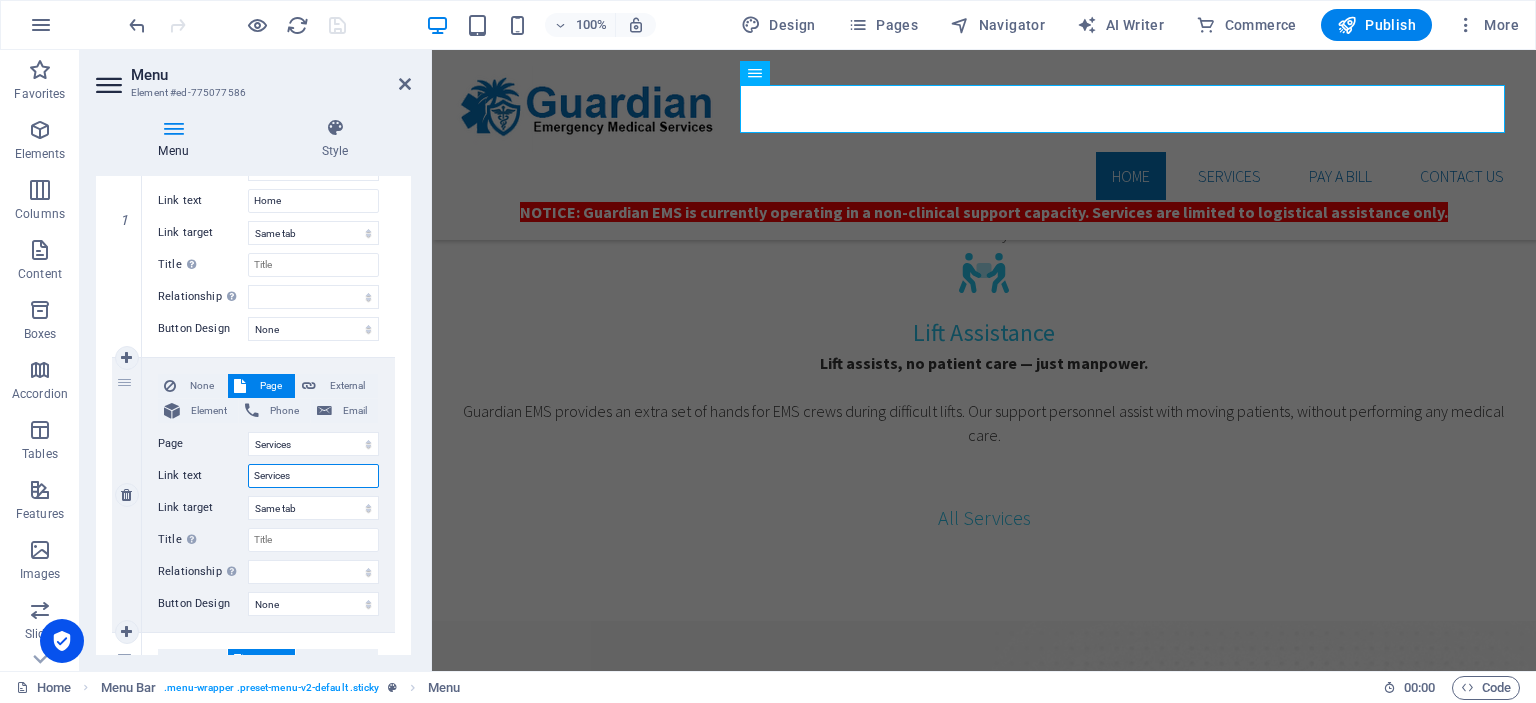 click on "Services" at bounding box center (313, 476) 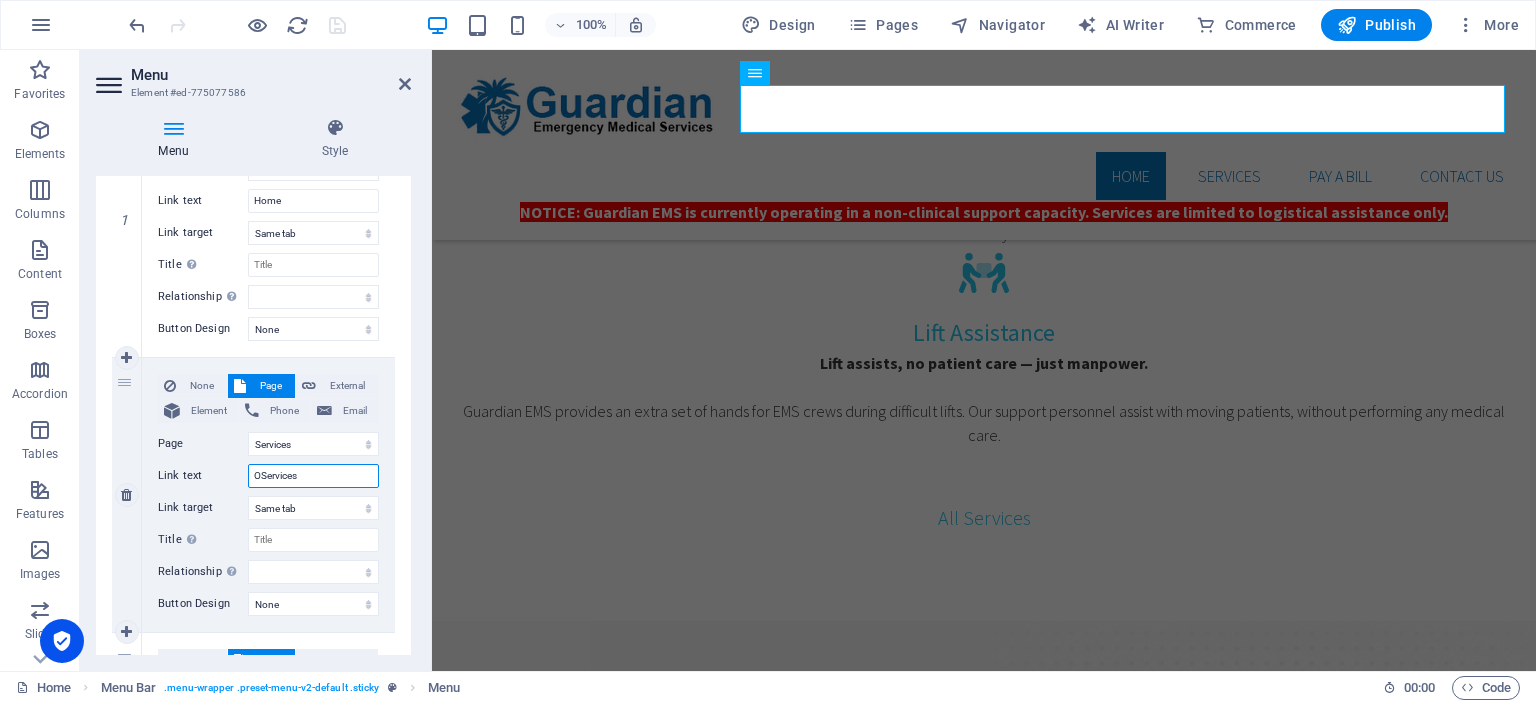 type on "OuServices" 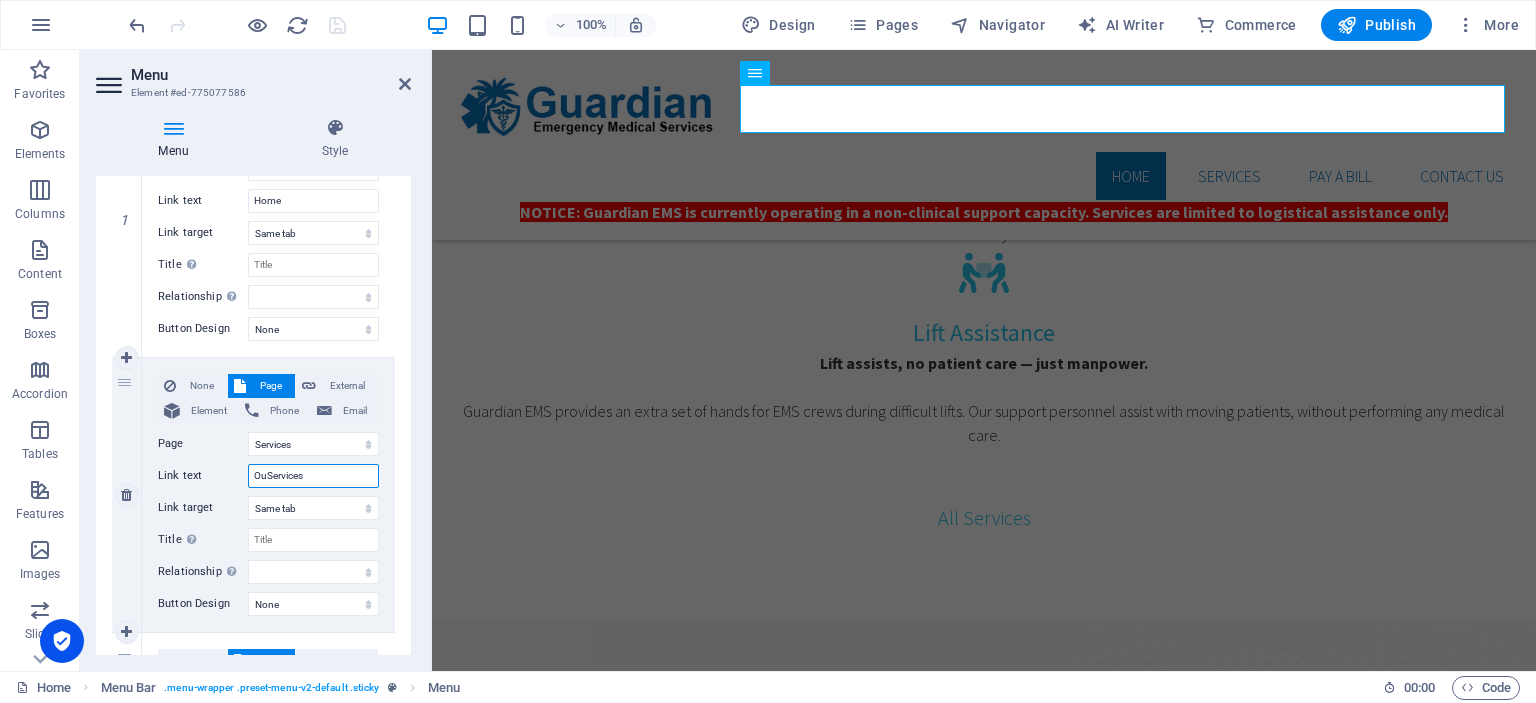 select 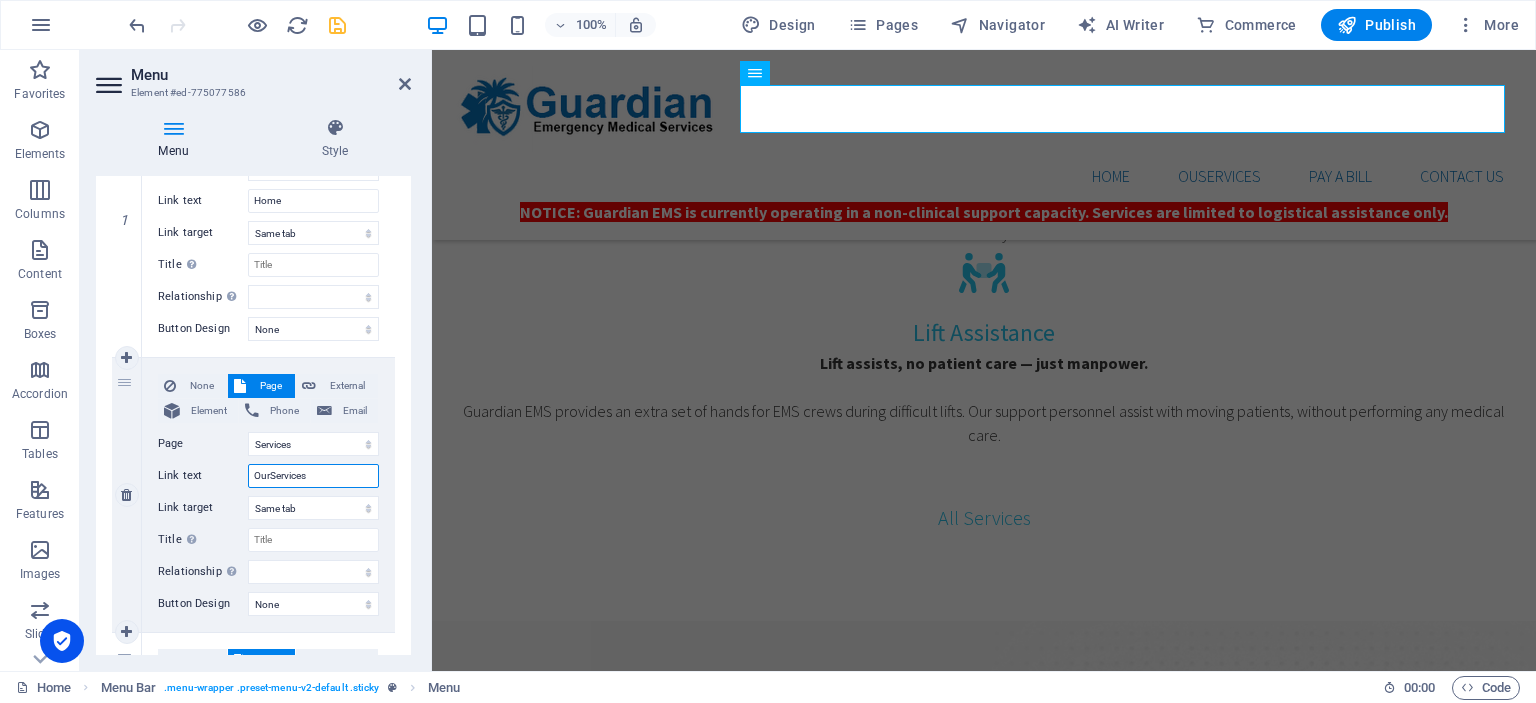 type on "Our Services" 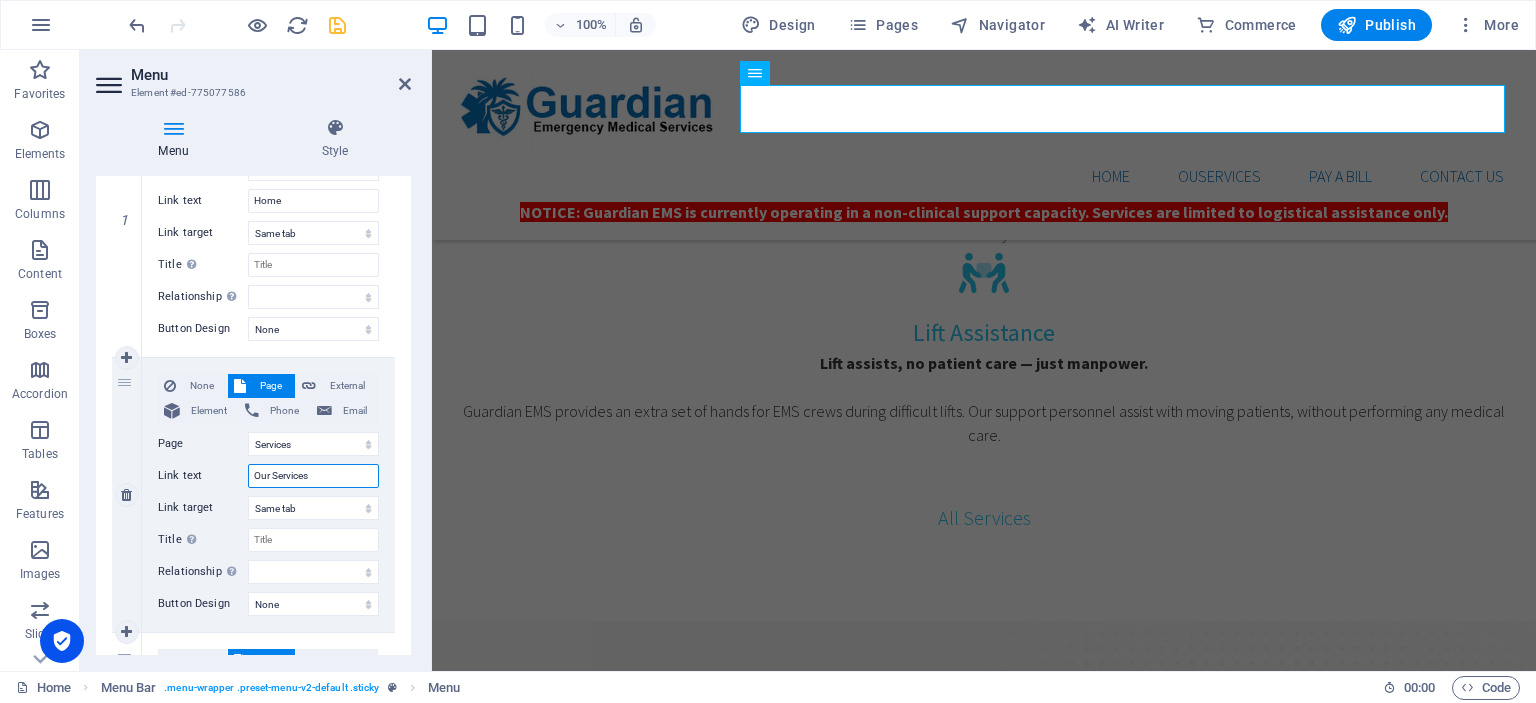 select 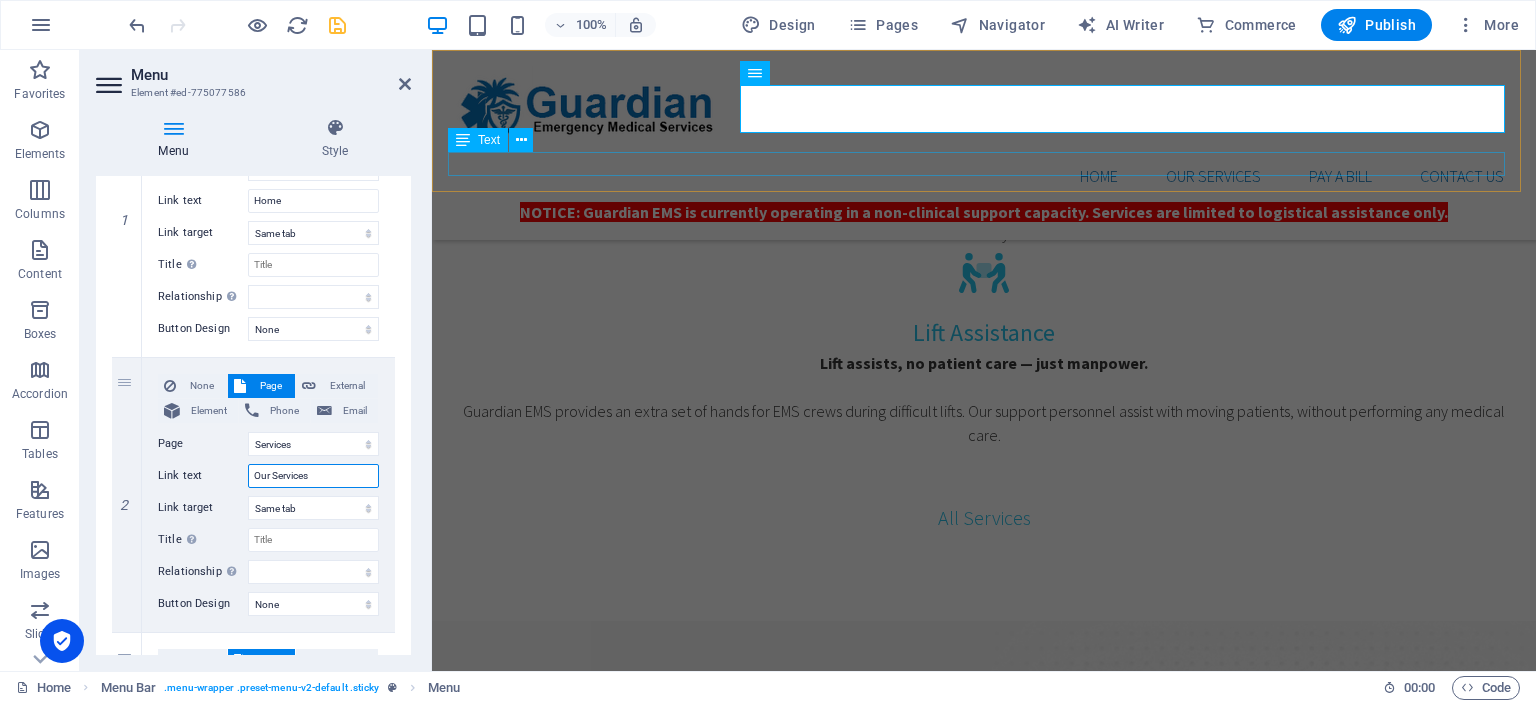 type on "Our Services" 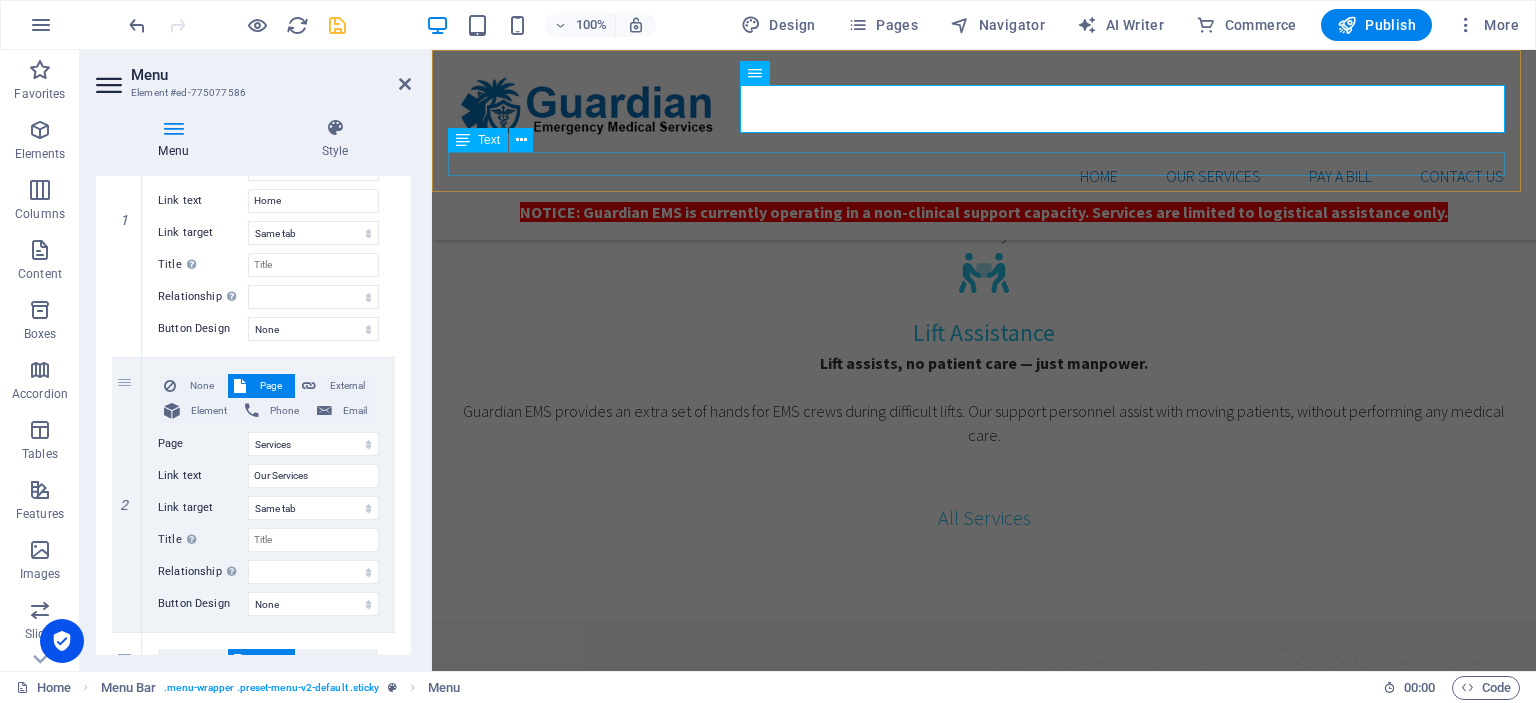 click on "NOTICE: Guardian EMS is currently operating in a non-clinical support capacity. Services are limited to logistical assistance only." at bounding box center (984, 212) 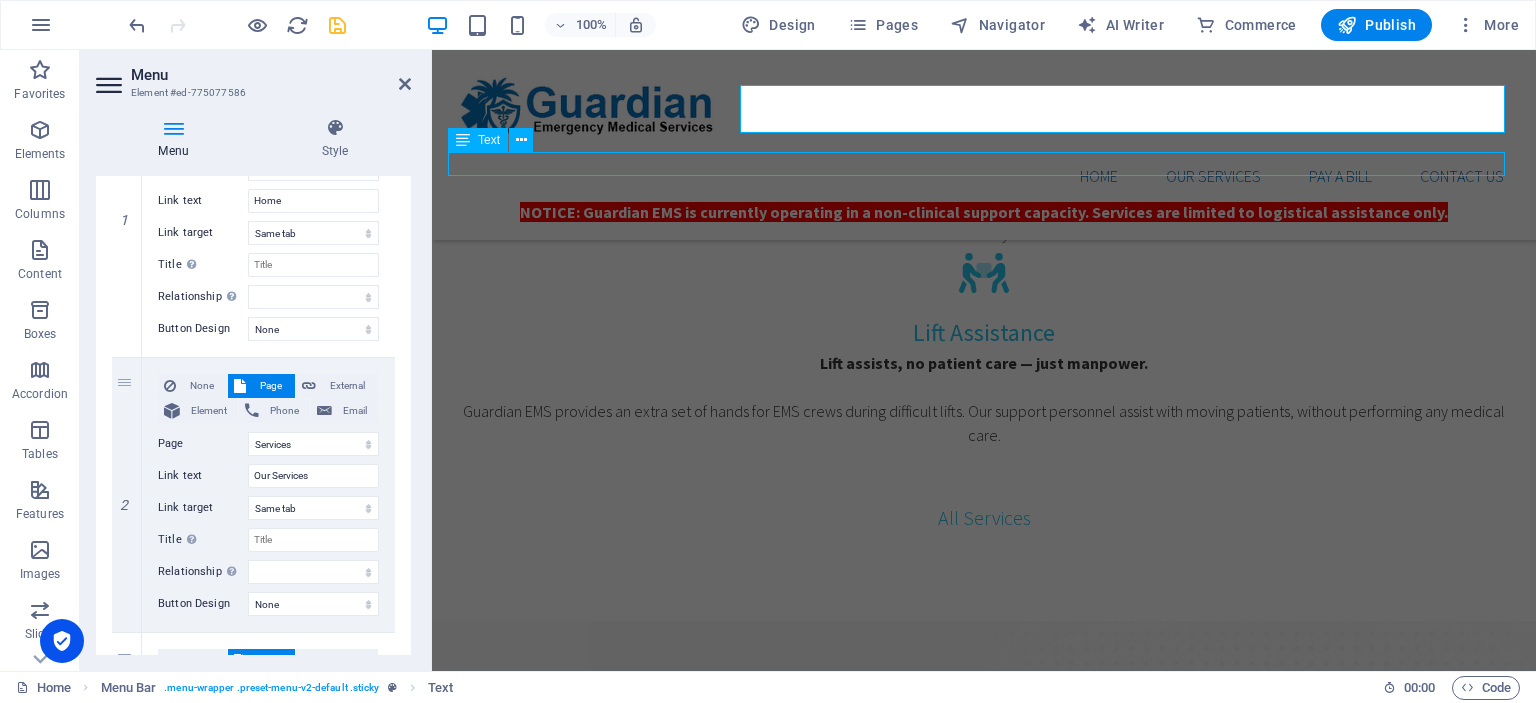 scroll, scrollTop: 1941, scrollLeft: 0, axis: vertical 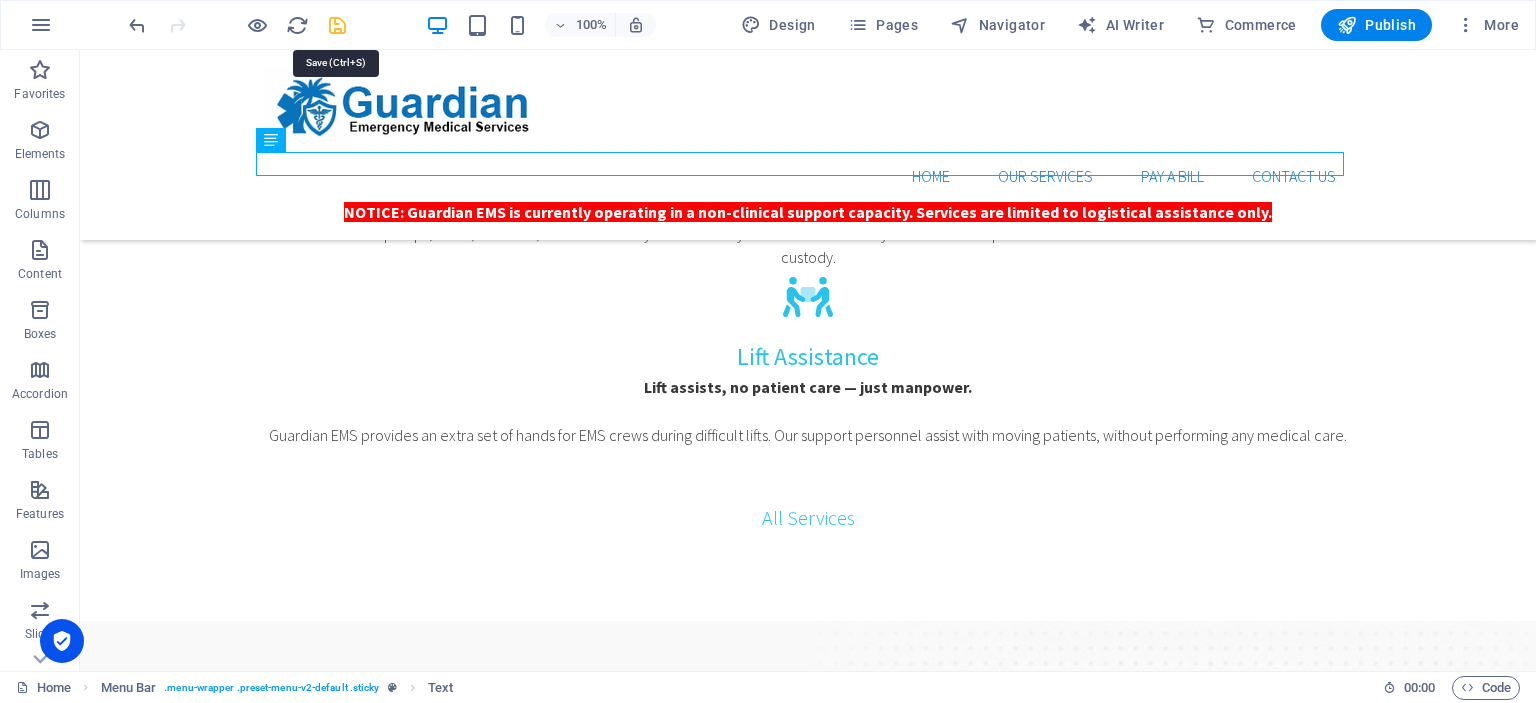 click at bounding box center [337, 25] 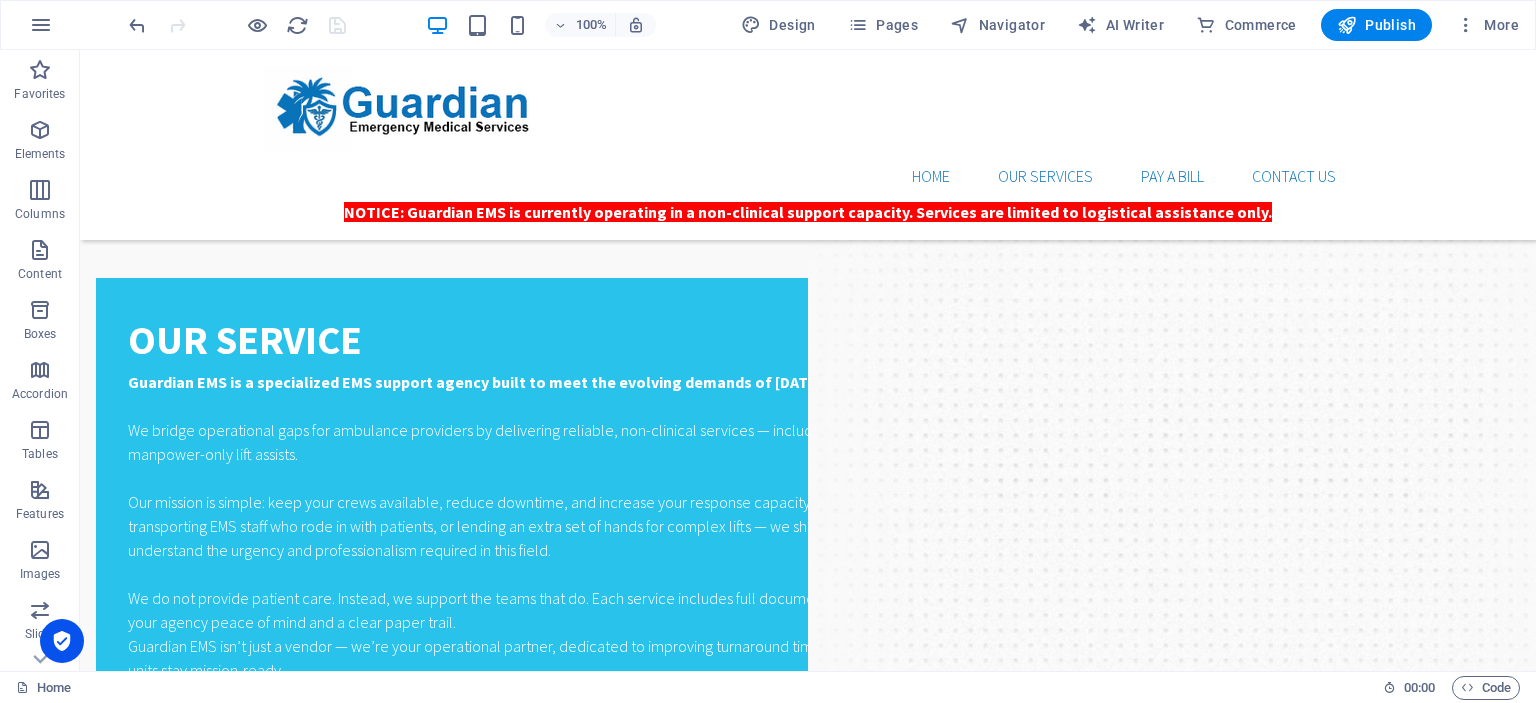 scroll, scrollTop: 2370, scrollLeft: 0, axis: vertical 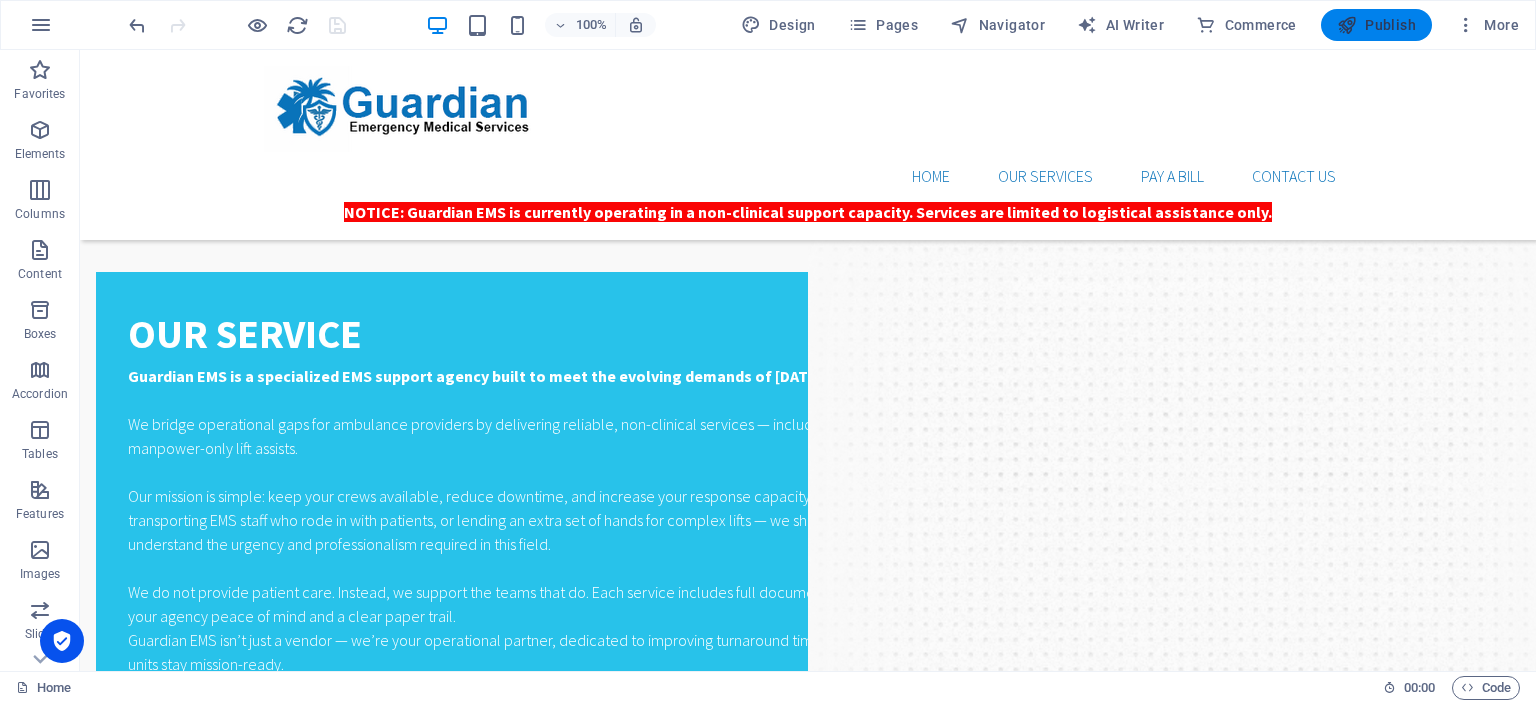 click on "Publish" at bounding box center (1376, 25) 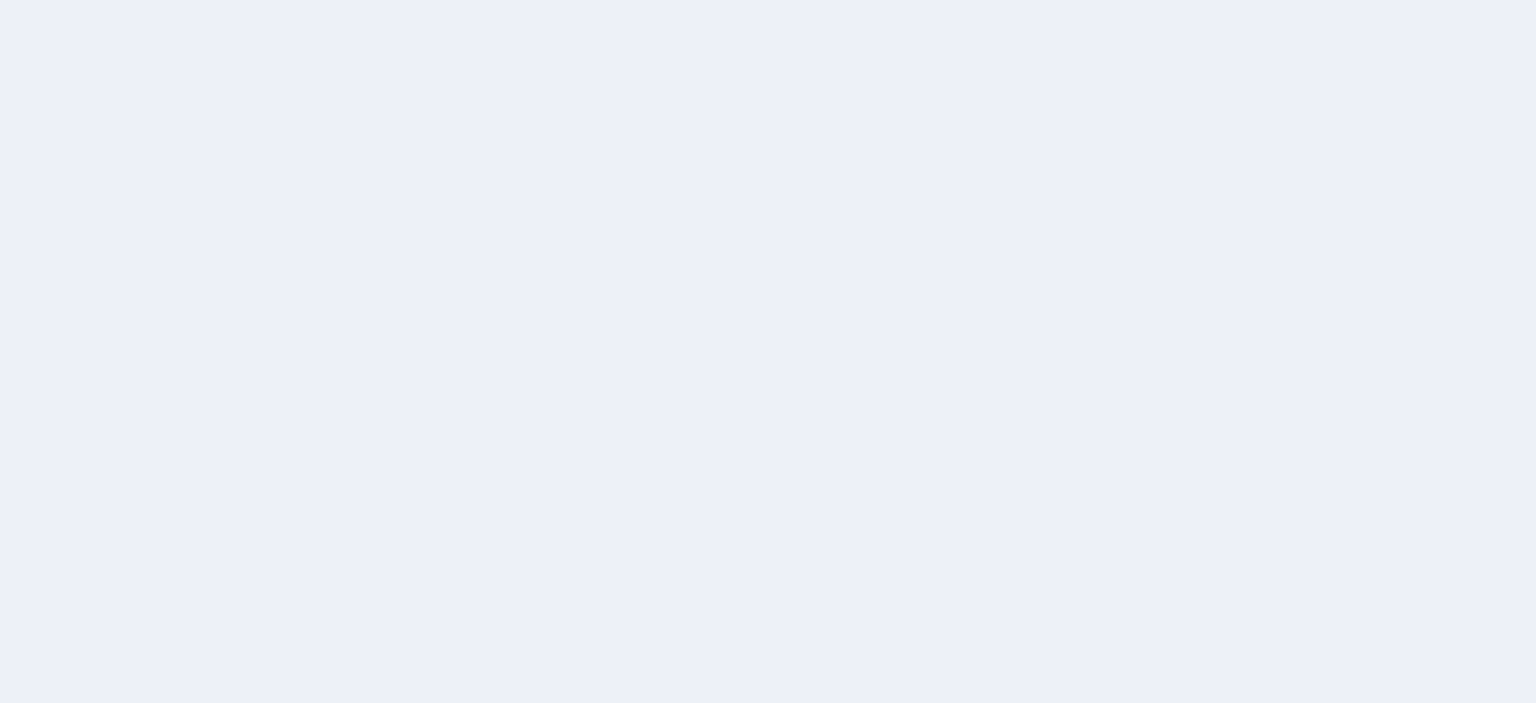 scroll, scrollTop: 0, scrollLeft: 0, axis: both 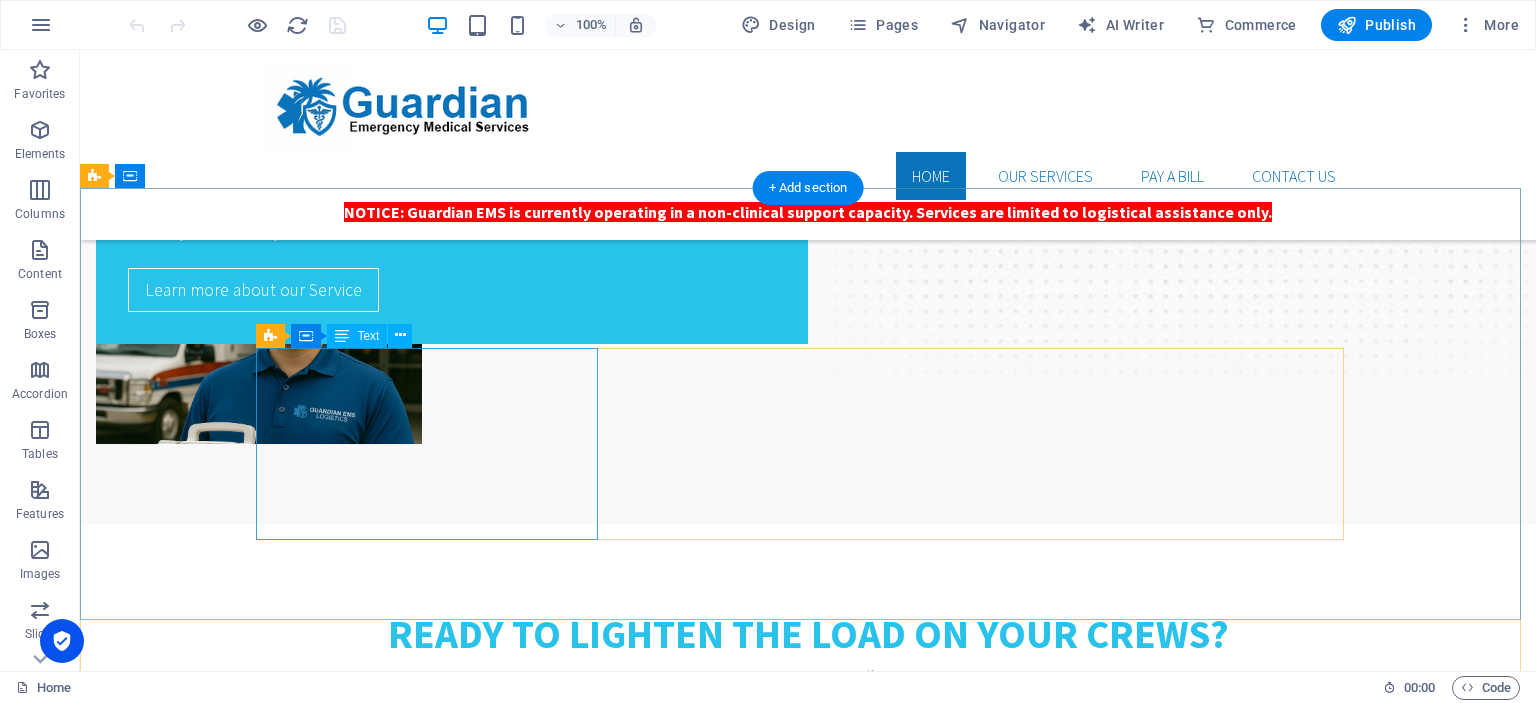 click on "Whether it's equipment returns, welfare checks, lift assists, or field logistics, we’re here to keep your crews moving and your operations efficient. No clinical care — just reliable, uniformed EMS professionals handling the tasks that slow your units down. Support where it counts. Partner with Guardian EMS." at bounding box center [808, 1562] 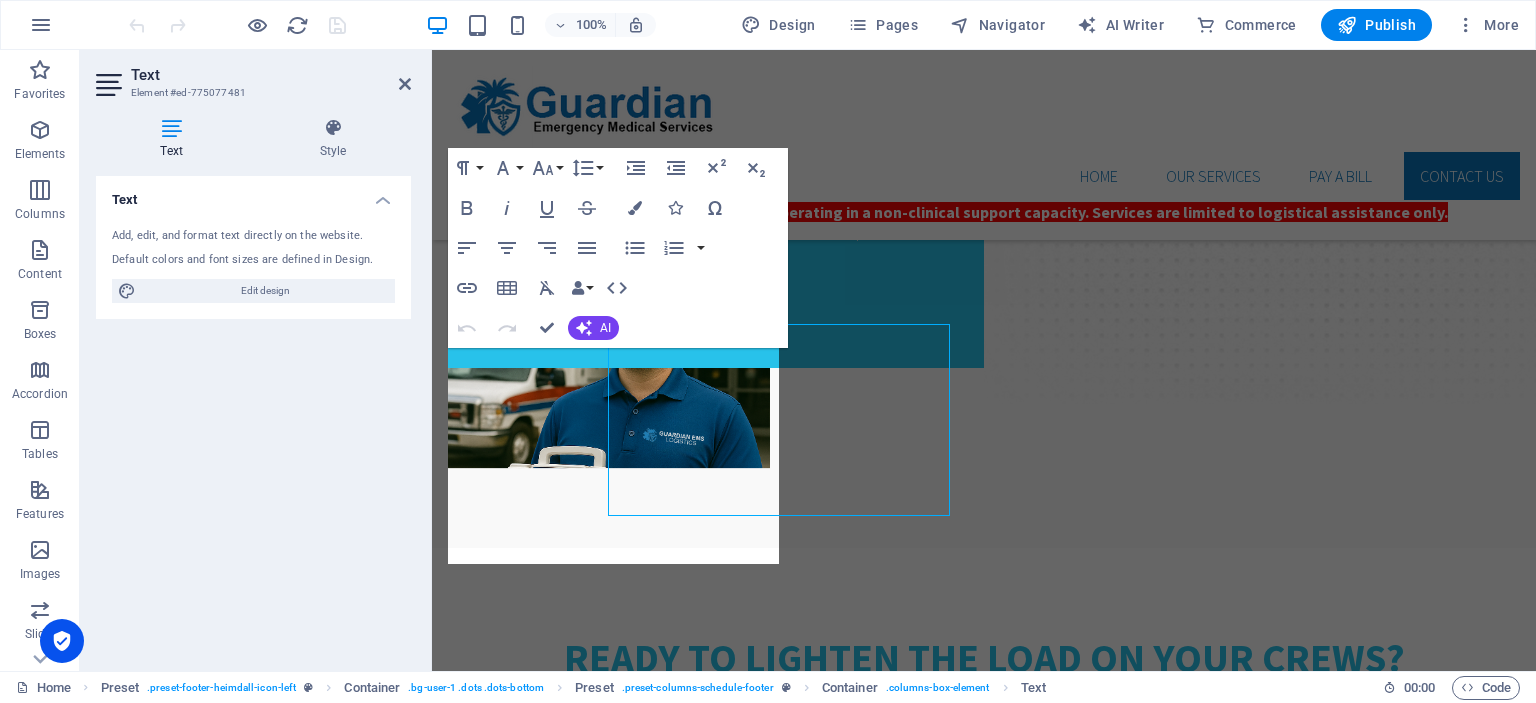 scroll, scrollTop: 2827, scrollLeft: 0, axis: vertical 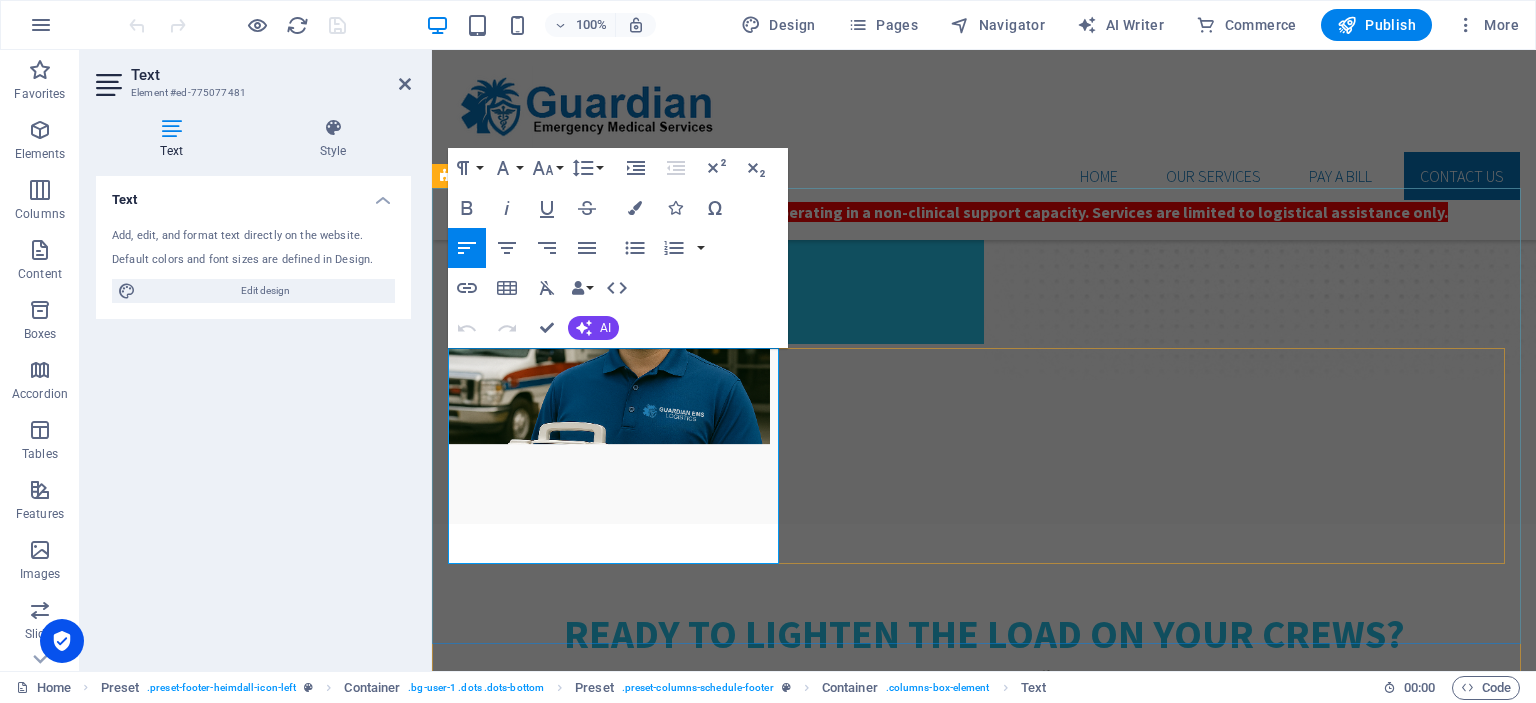 click on "Whether it's equipment returns, welfare checks, lift assists, or field logistics, we’re here to keep your crews moving and your operations efficient. No clinical care — just reliable, uniformed EMS professionals handling the tasks that slow your units down." at bounding box center [984, 1550] 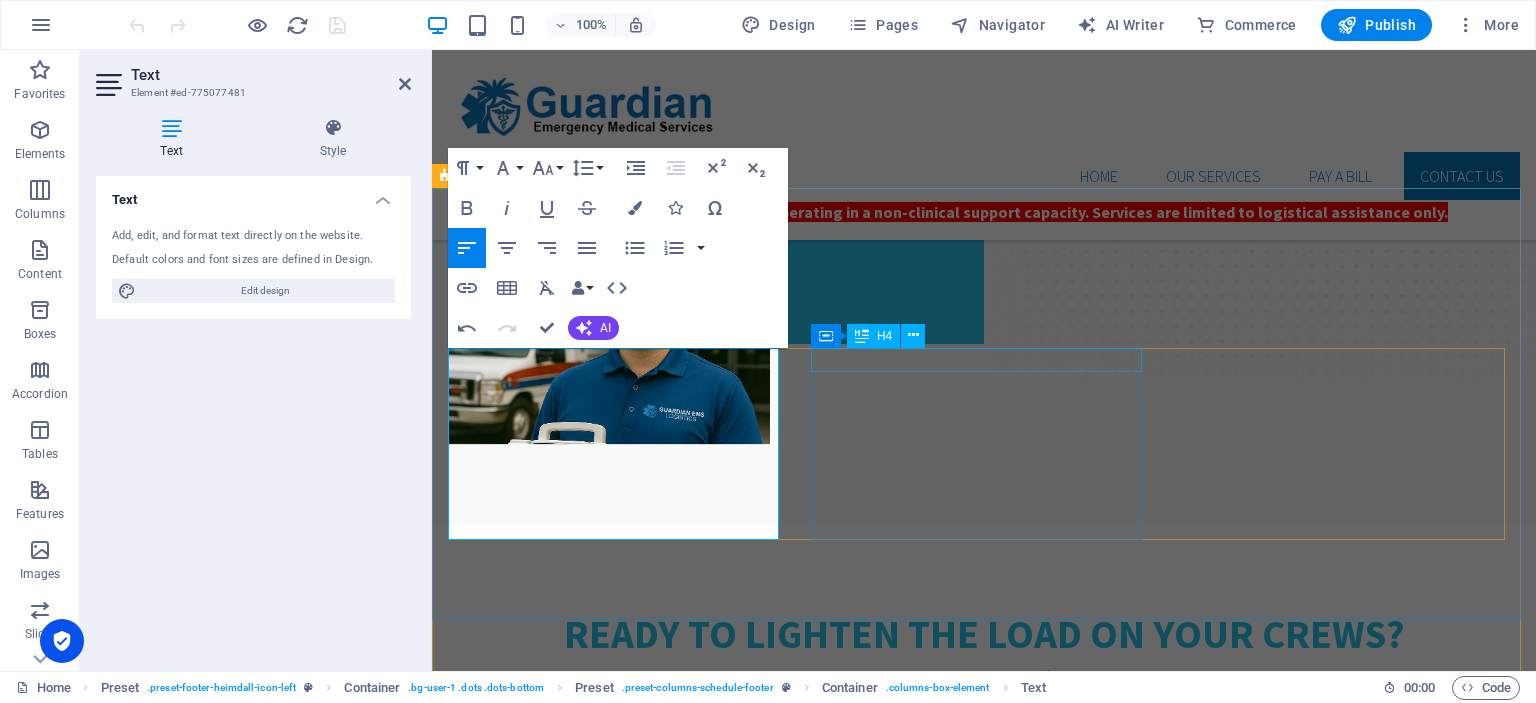 click on "Call us to schedule services!" at bounding box center (984, 1638) 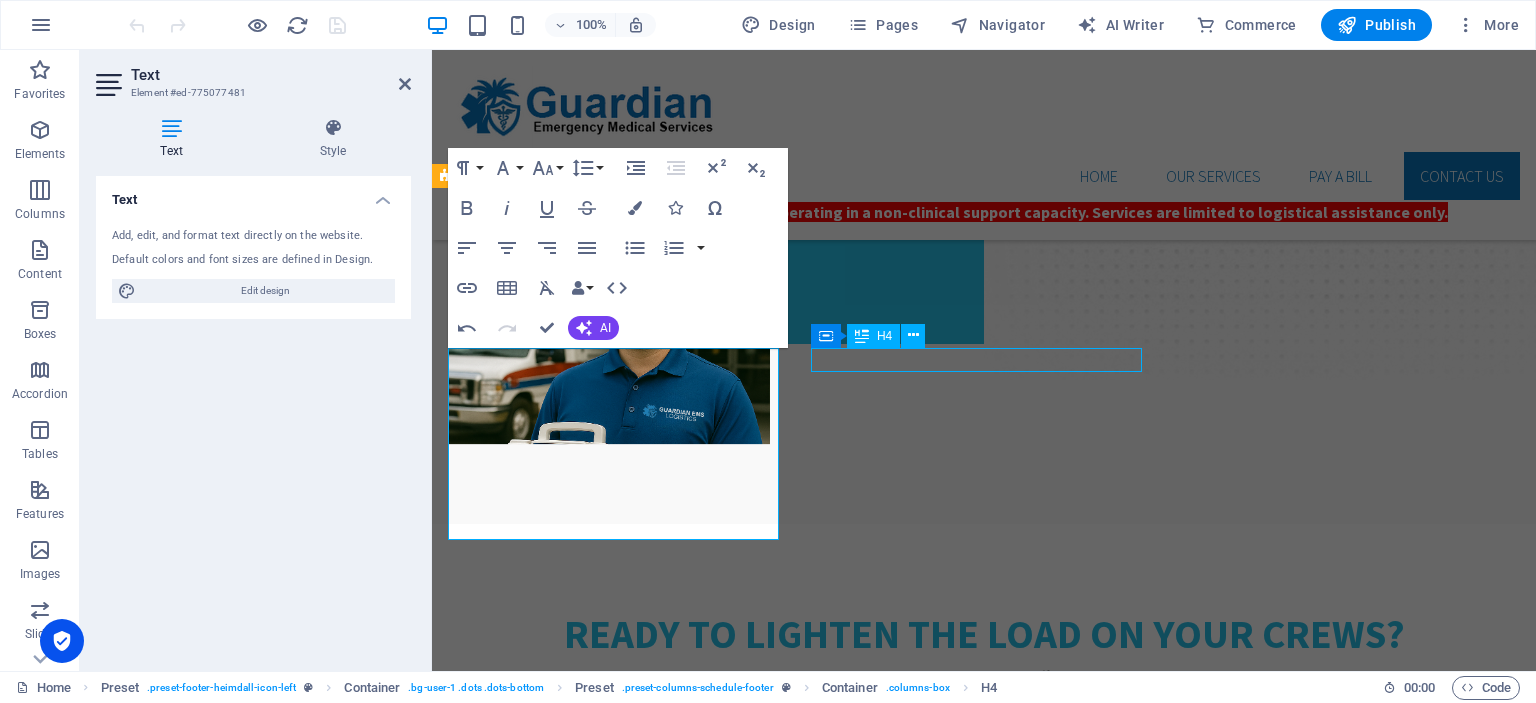 scroll, scrollTop: 2803, scrollLeft: 0, axis: vertical 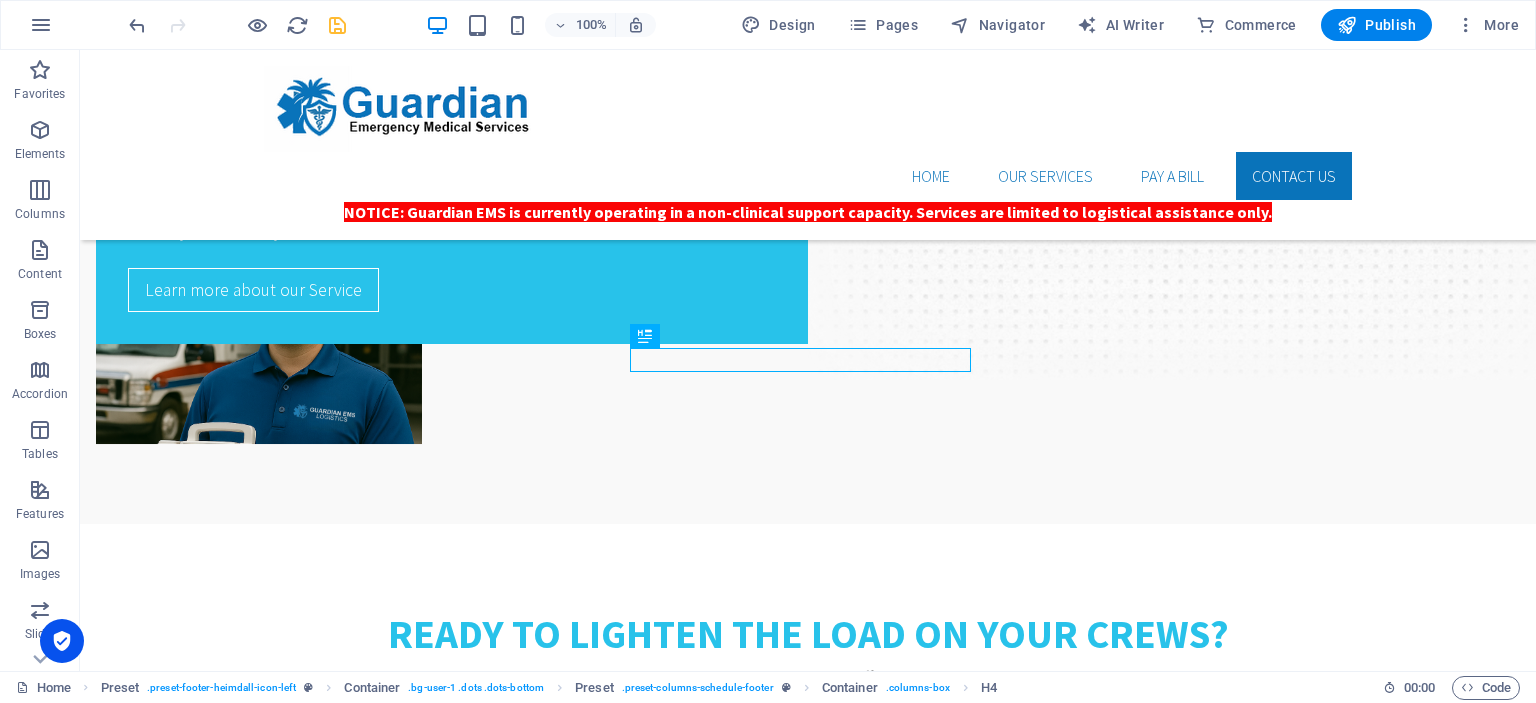click at bounding box center [337, 25] 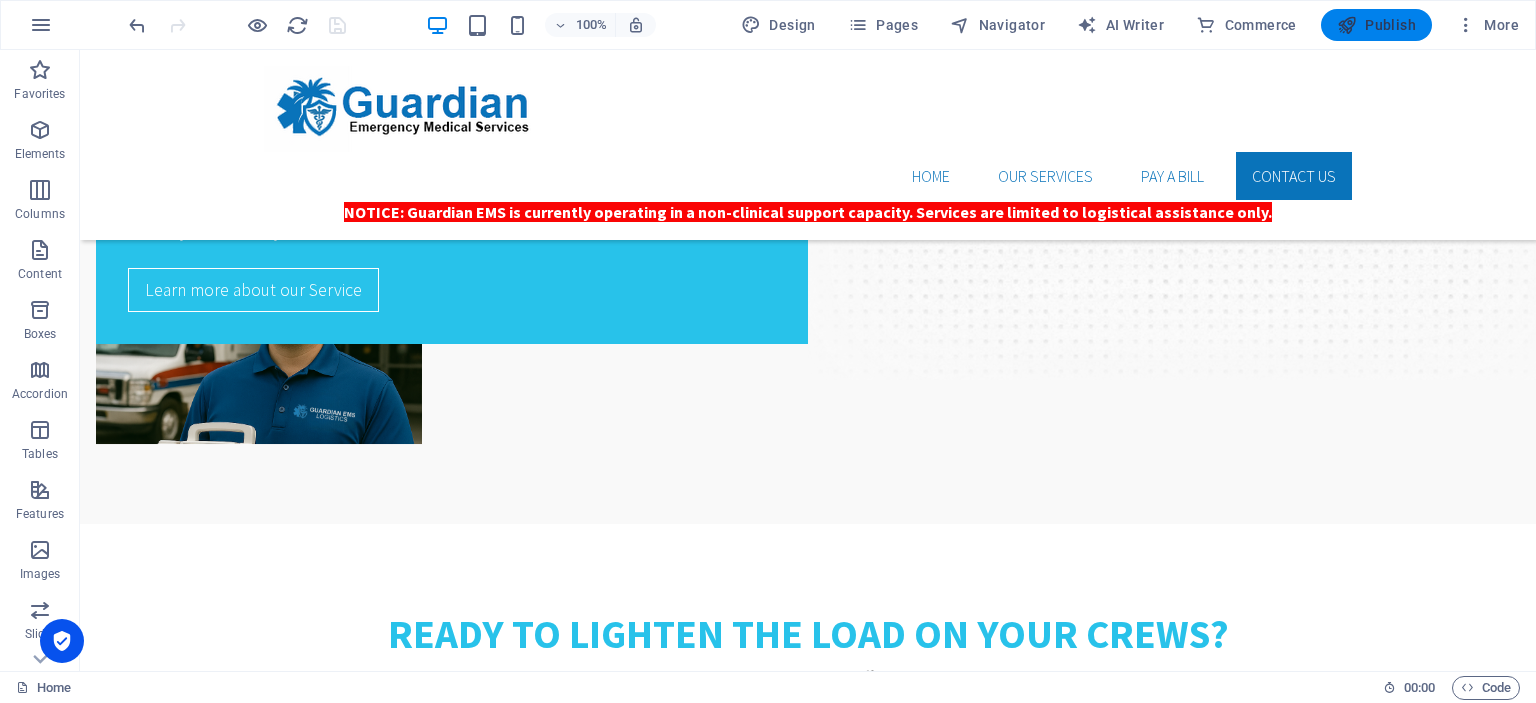 click on "Publish" at bounding box center [1376, 25] 